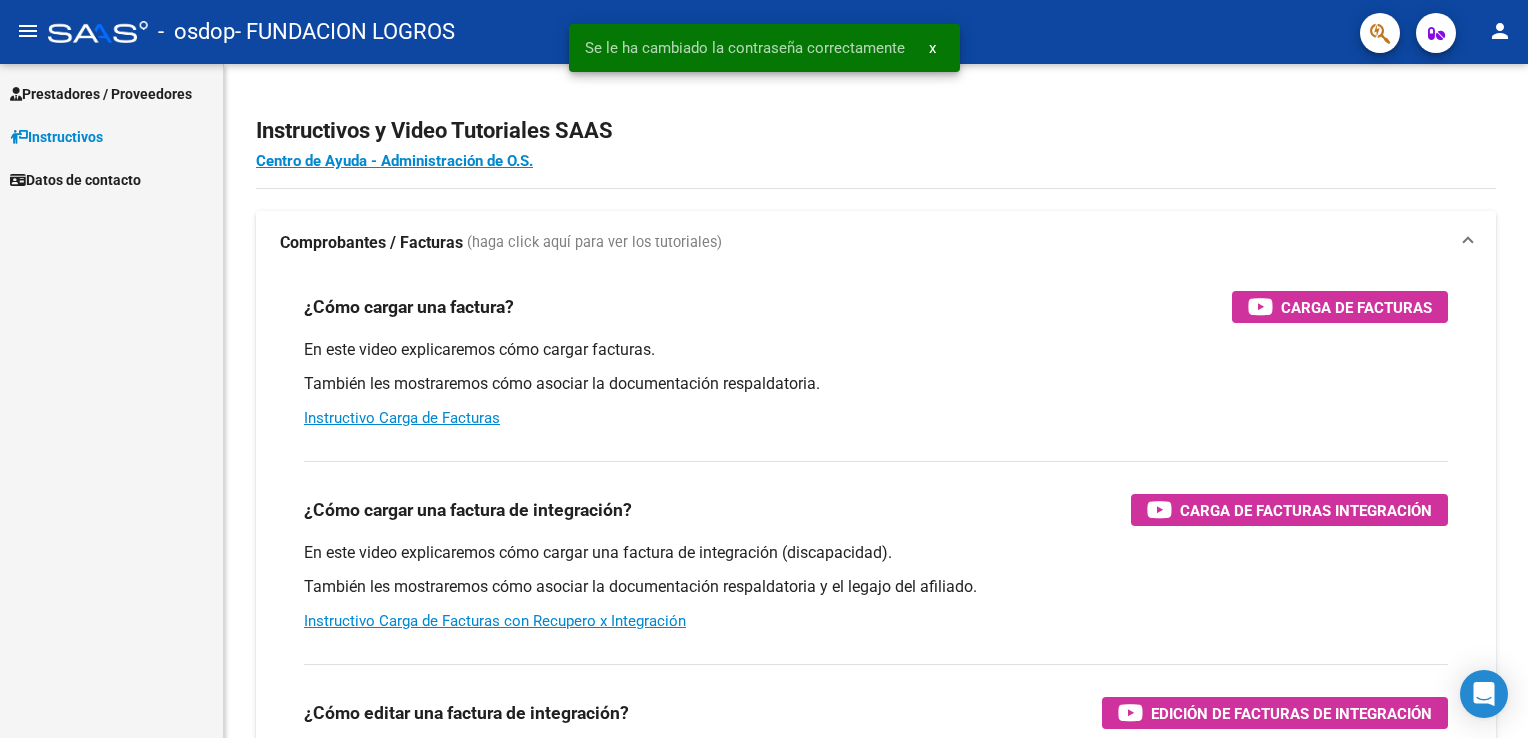 scroll, scrollTop: 0, scrollLeft: 0, axis: both 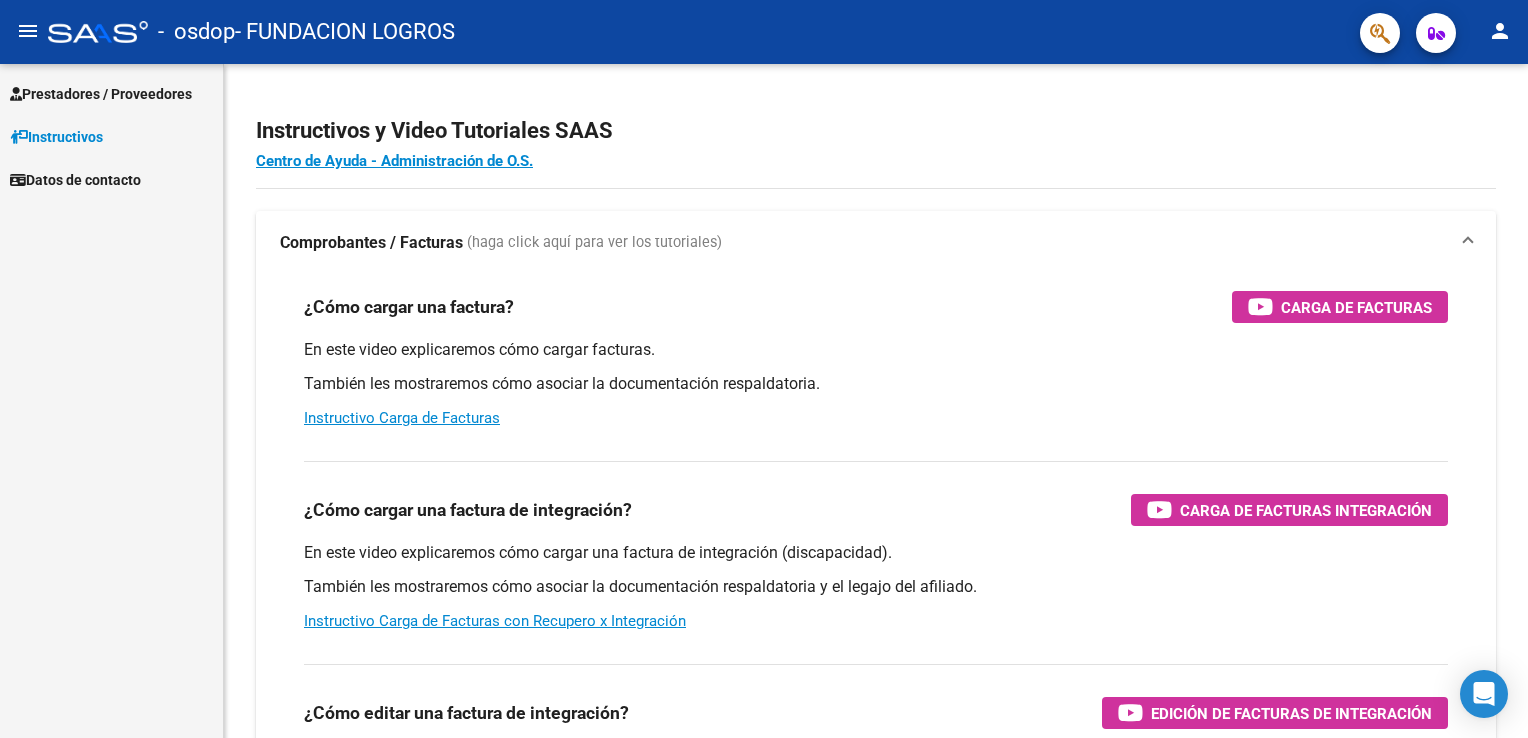 click on "Prestadores / Proveedores" at bounding box center [101, 94] 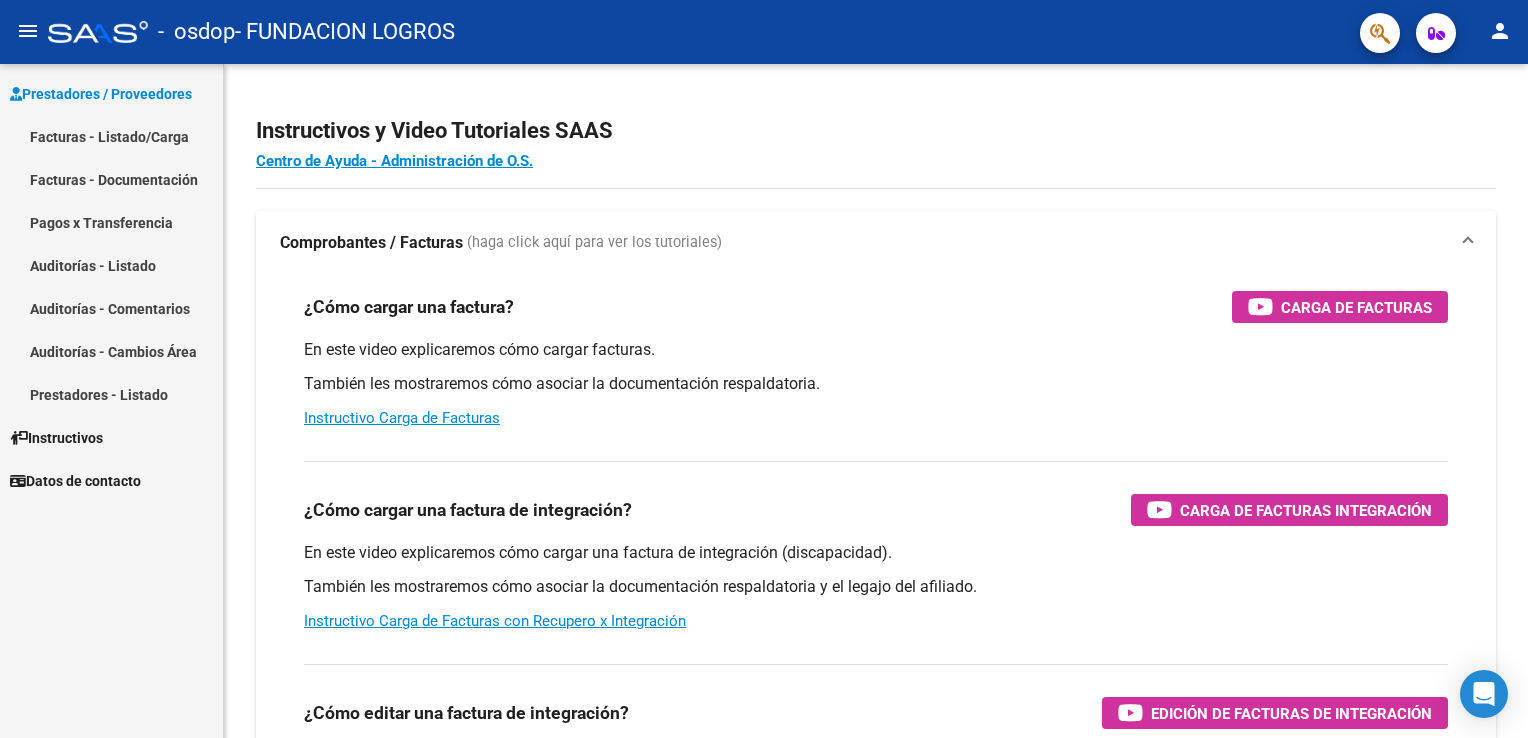 click on "Facturas - Listado/Carga" at bounding box center [111, 136] 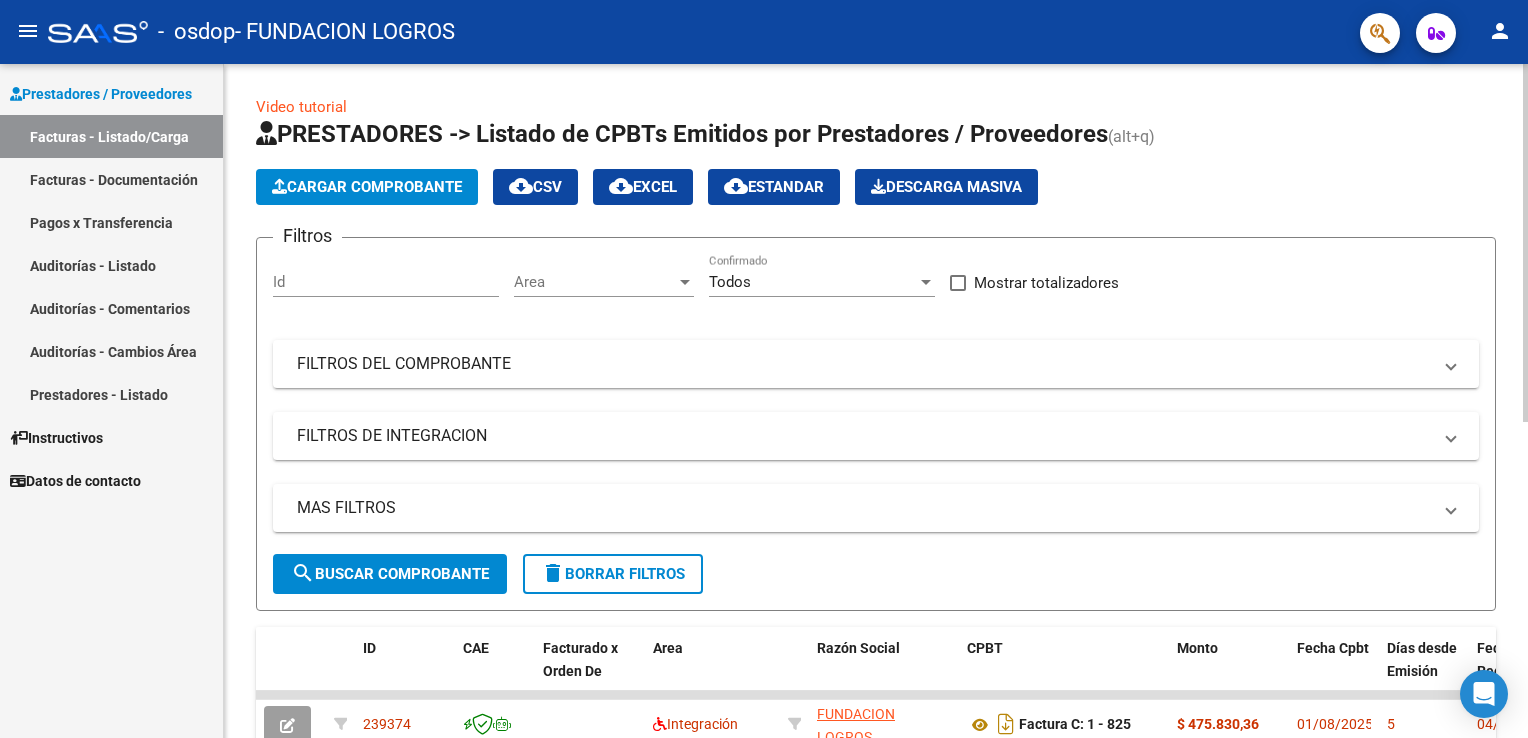 click on "Cargar Comprobante" 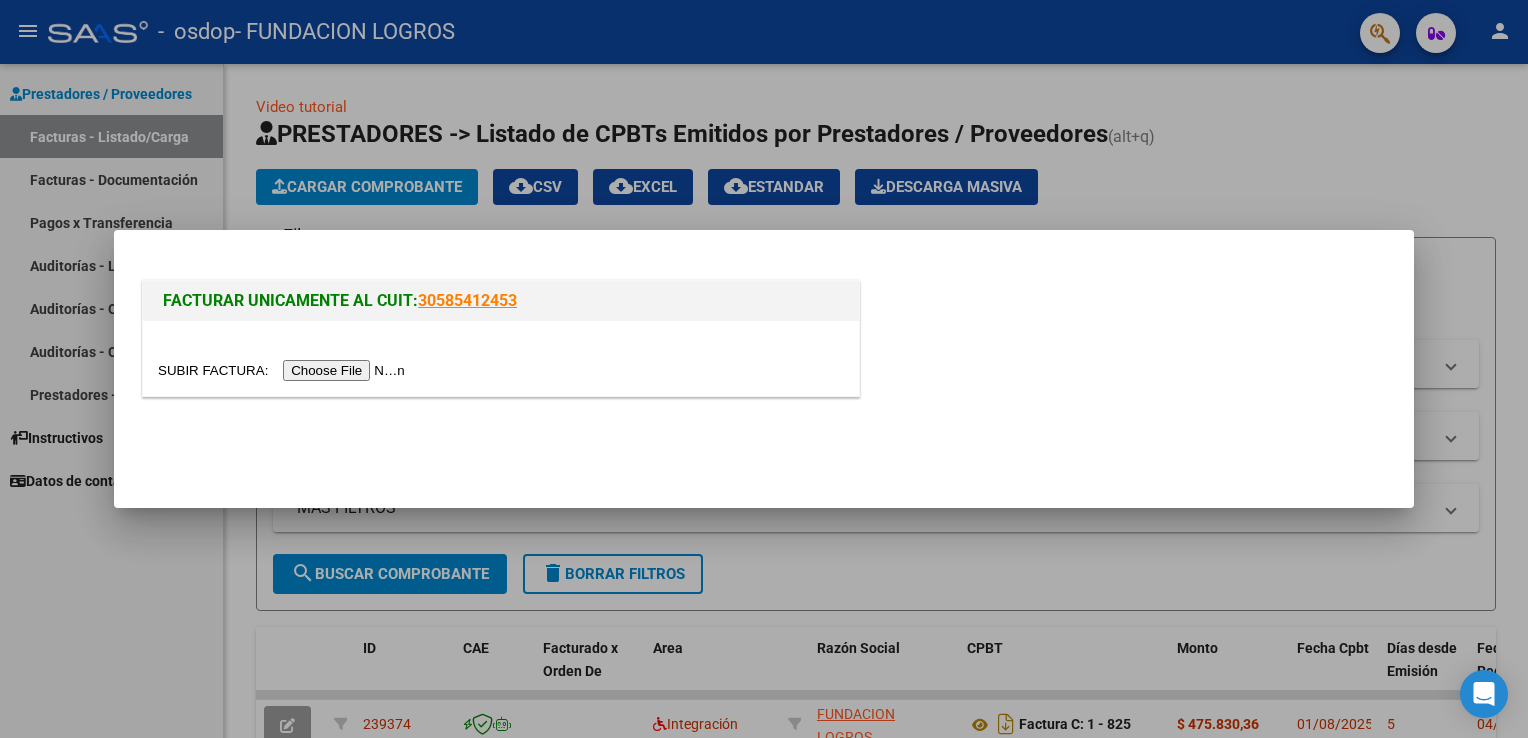 click at bounding box center (284, 370) 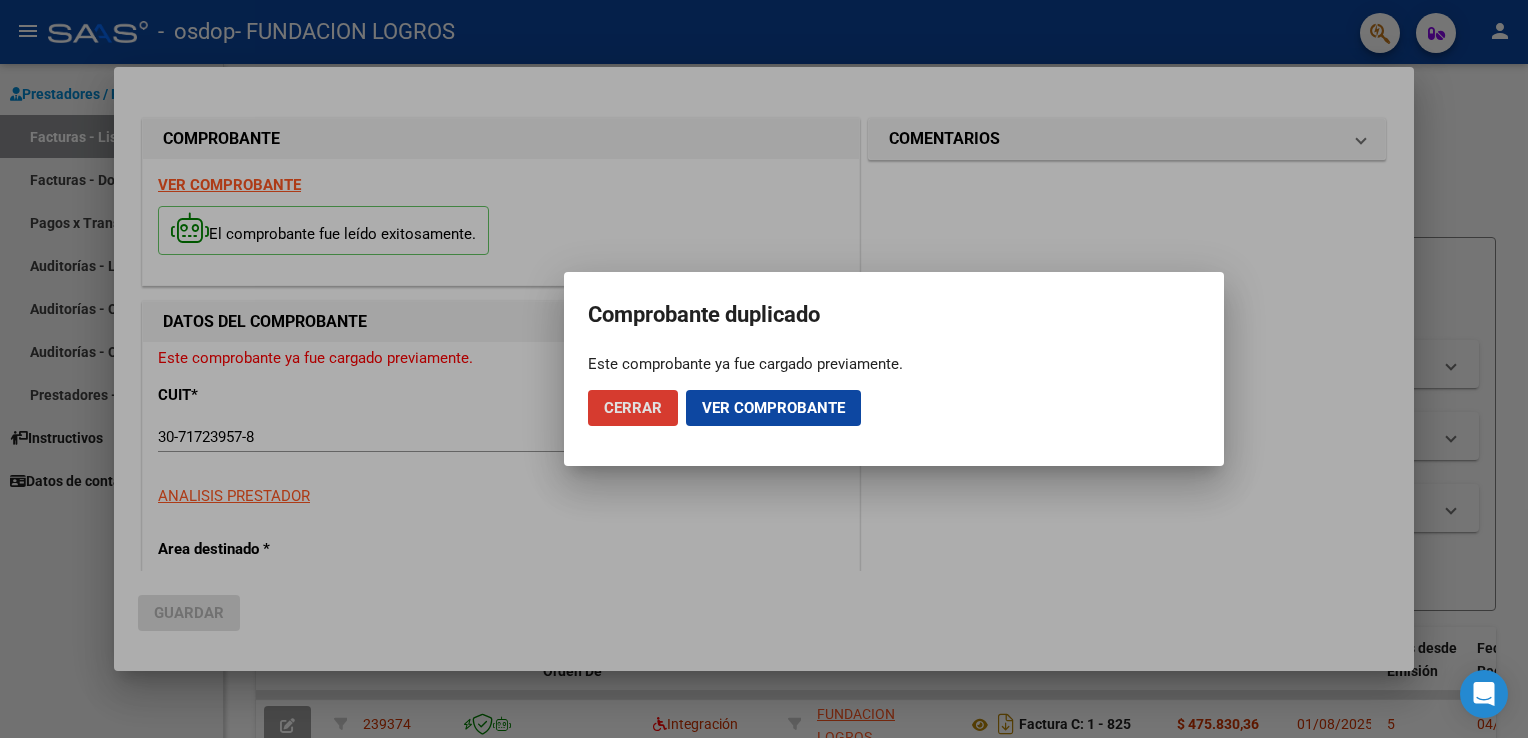 click on "Cerrar" 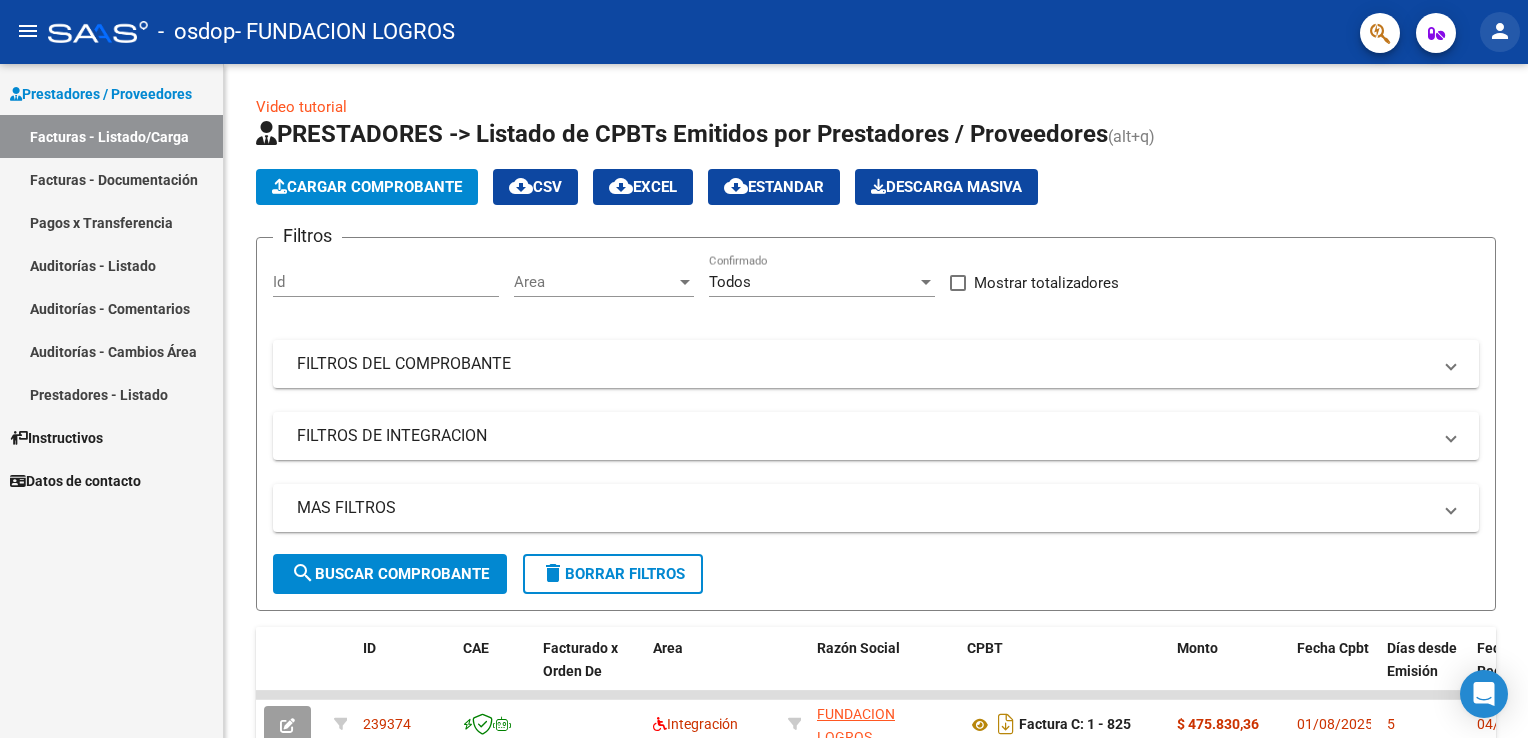 click on "person" 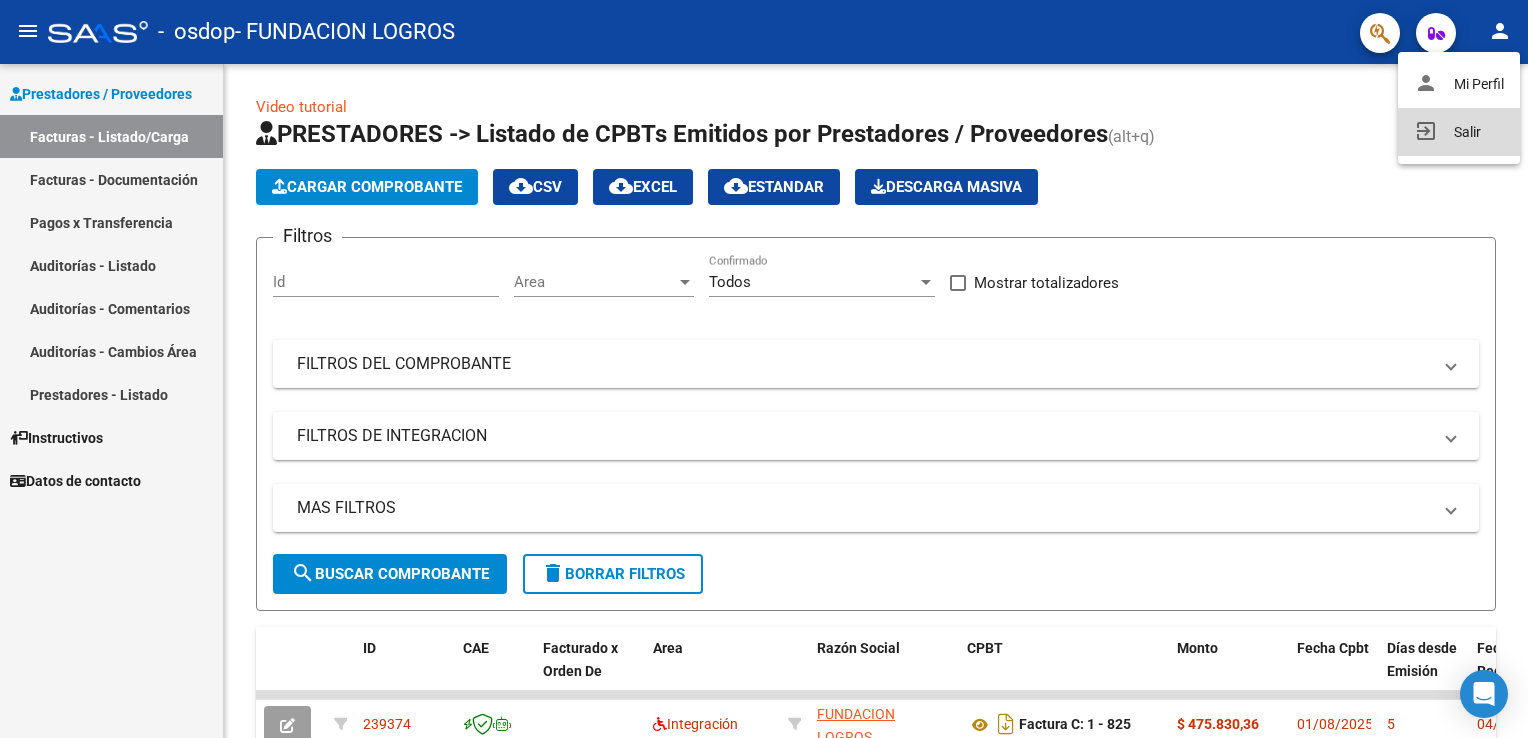 click on "exit_to_app  Salir" at bounding box center [1459, 132] 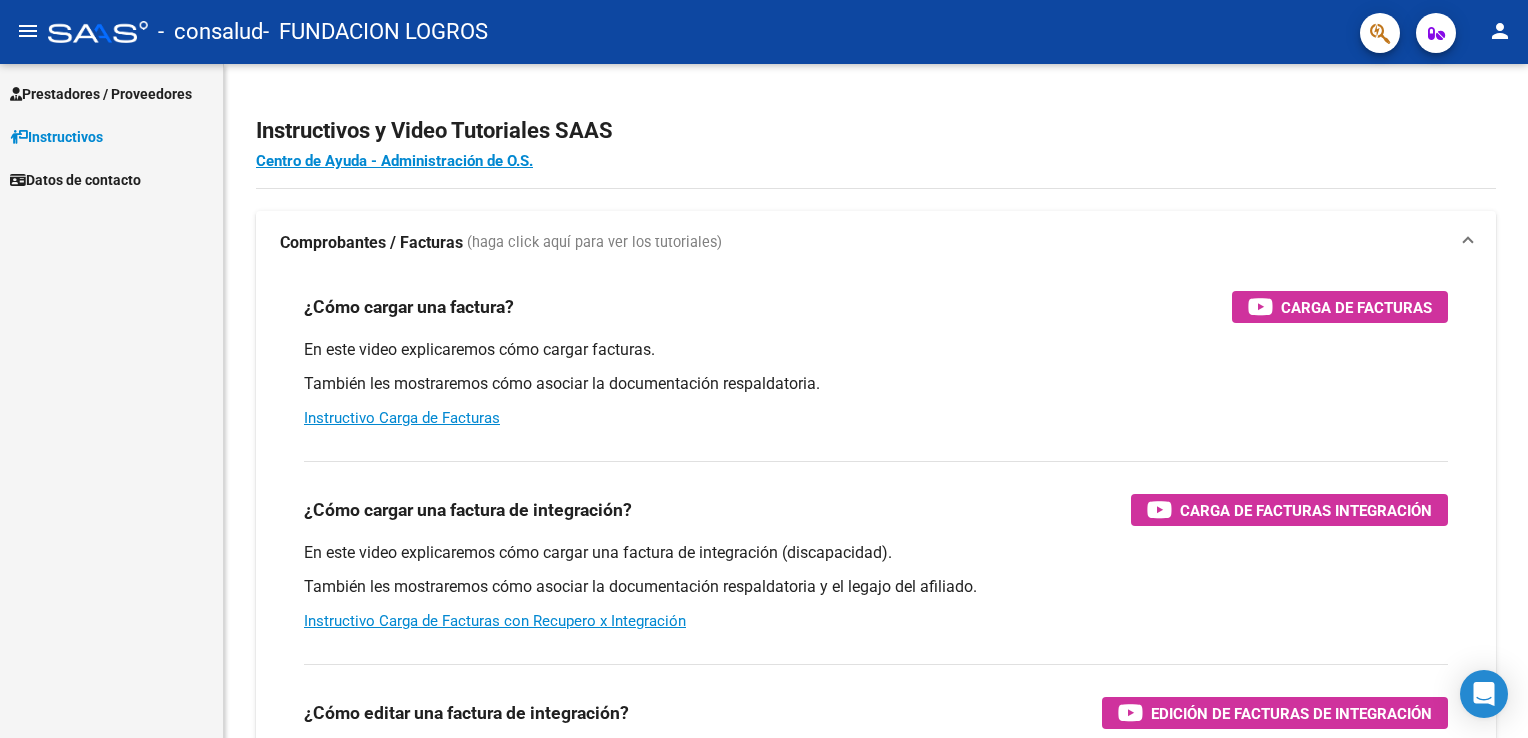 scroll, scrollTop: 0, scrollLeft: 0, axis: both 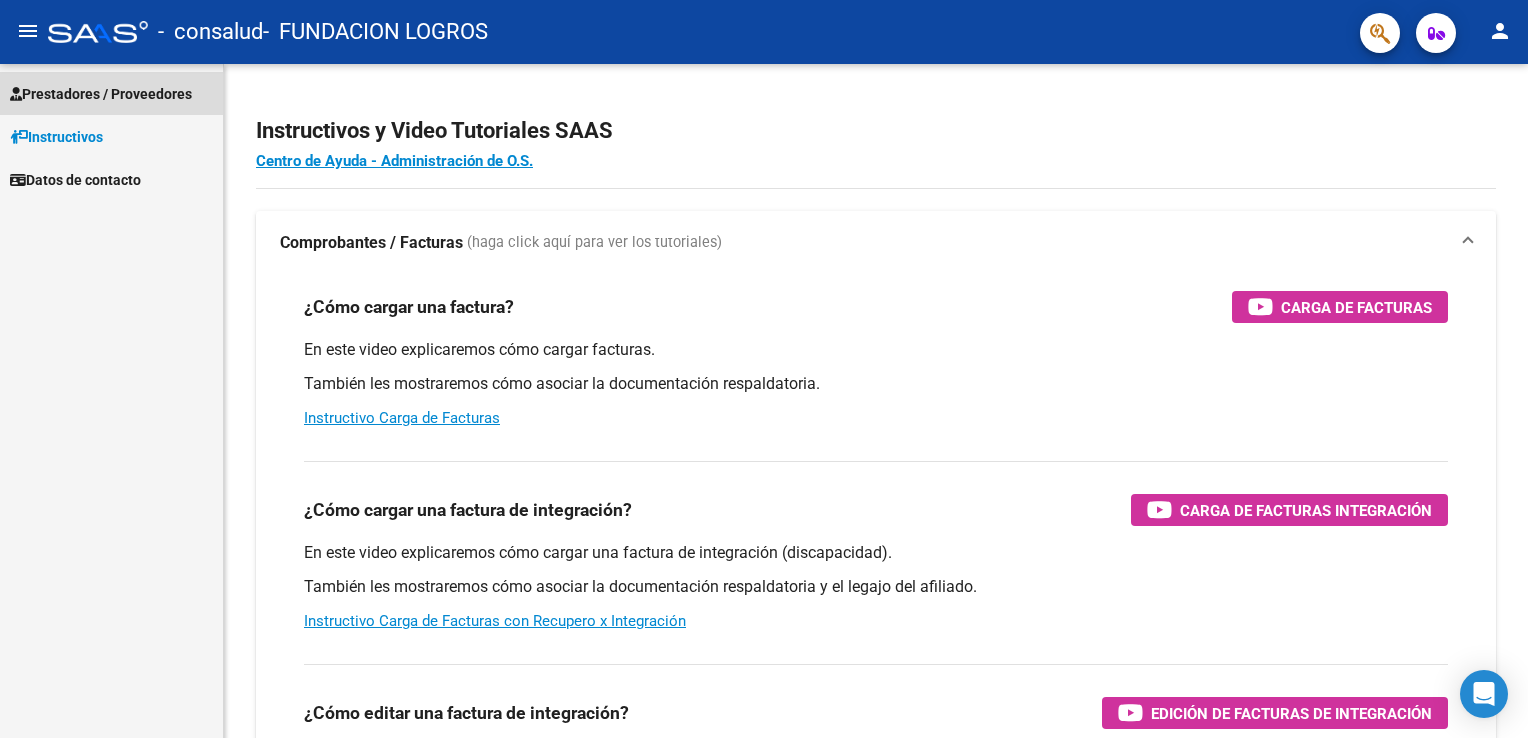 click on "Prestadores / Proveedores" at bounding box center (101, 94) 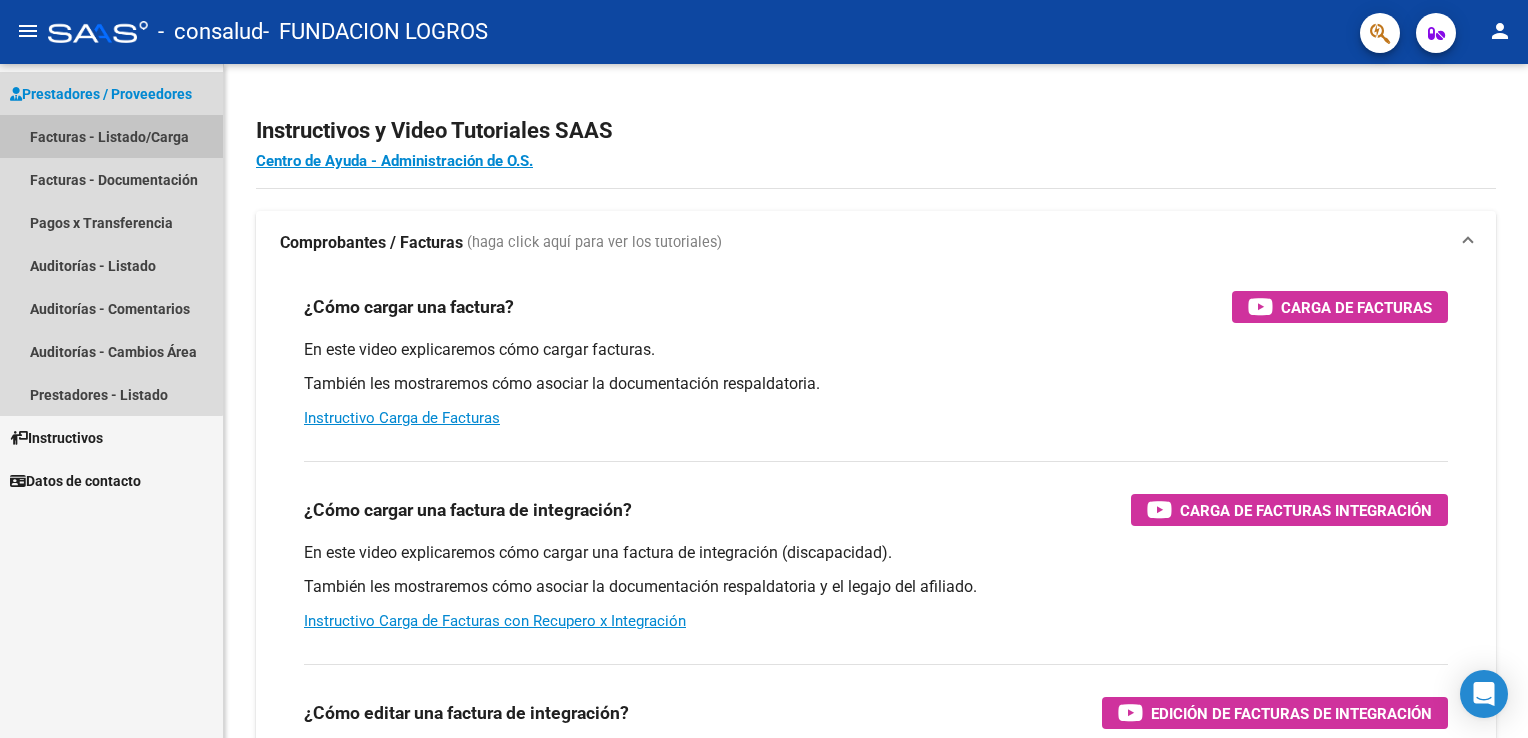click on "Facturas - Listado/Carga" at bounding box center [111, 136] 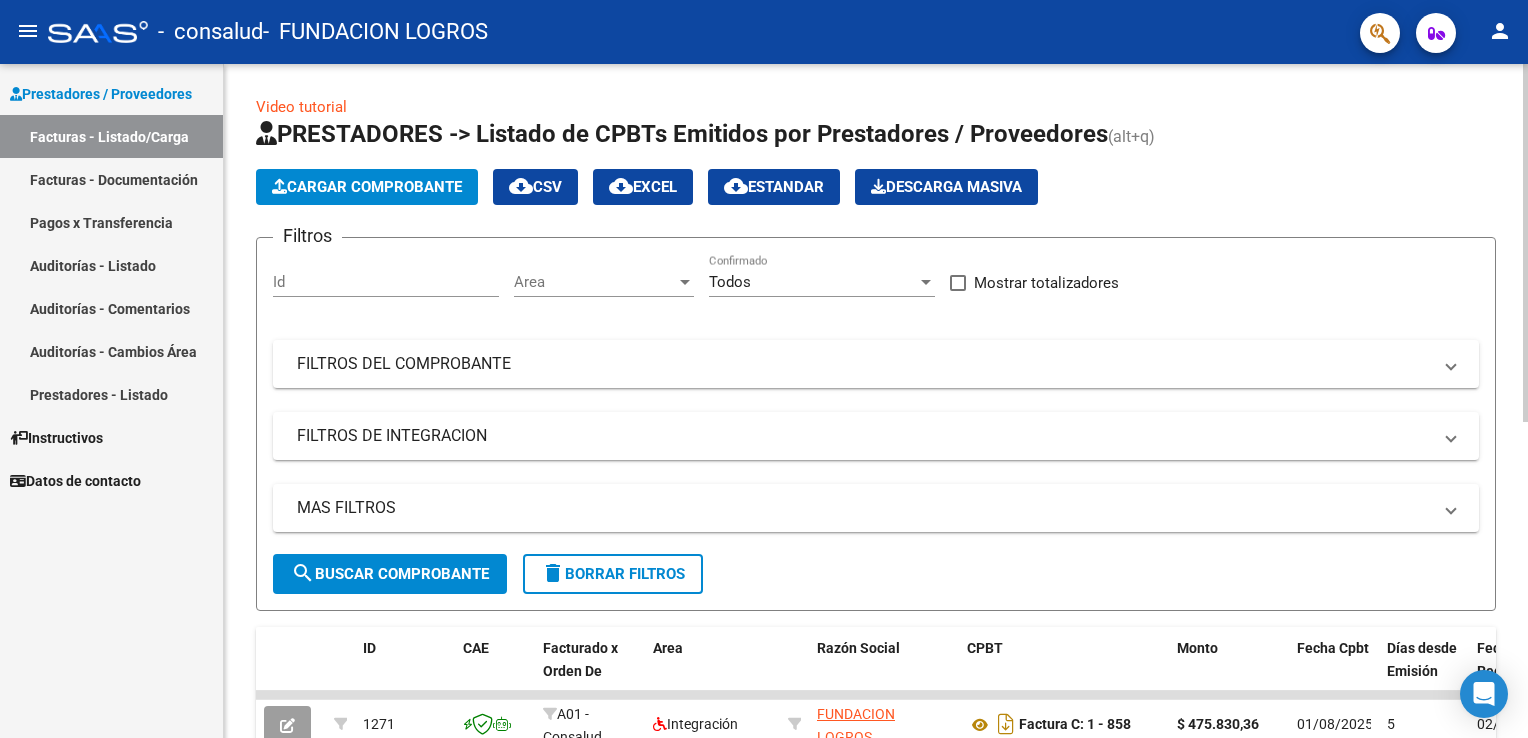 click on "Cargar Comprobante" 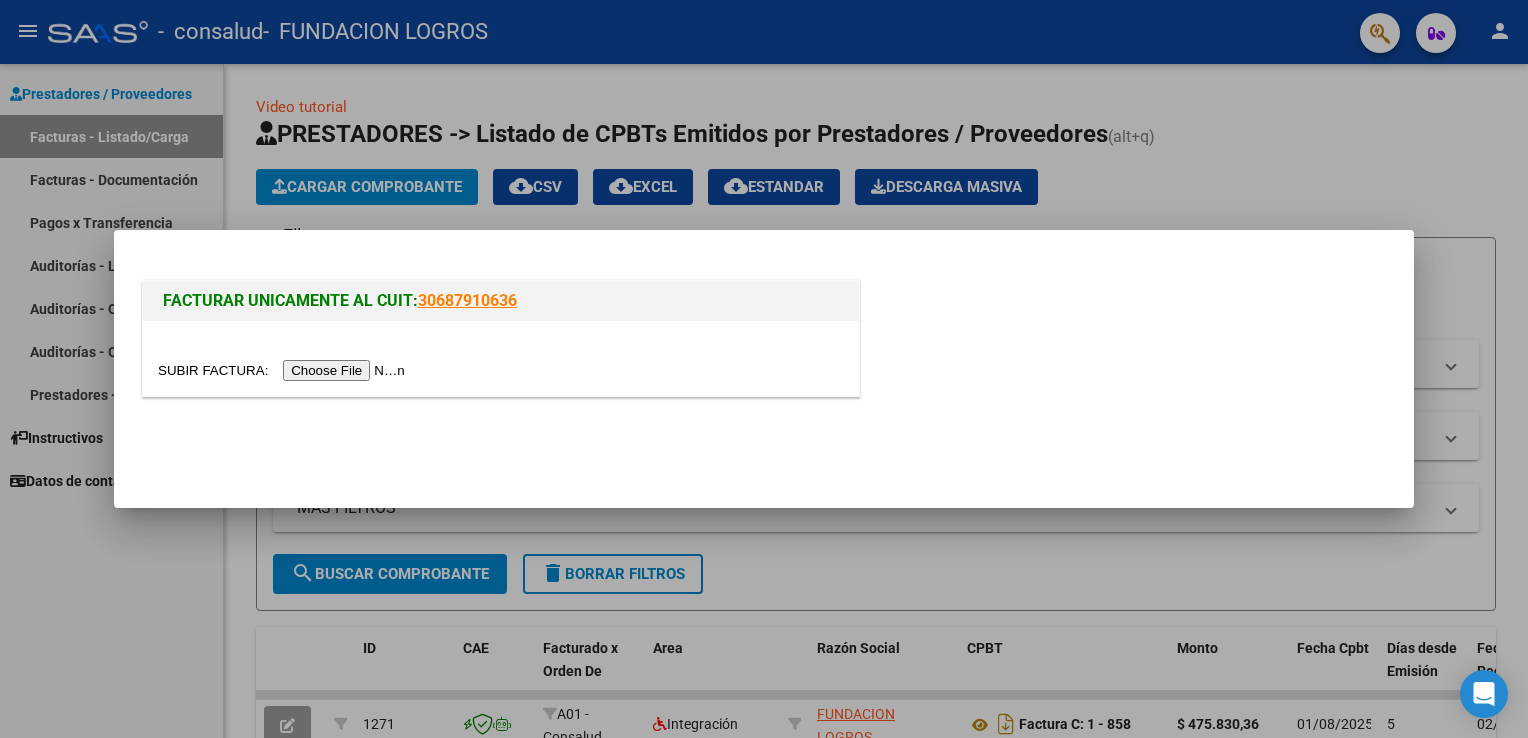 click at bounding box center [284, 370] 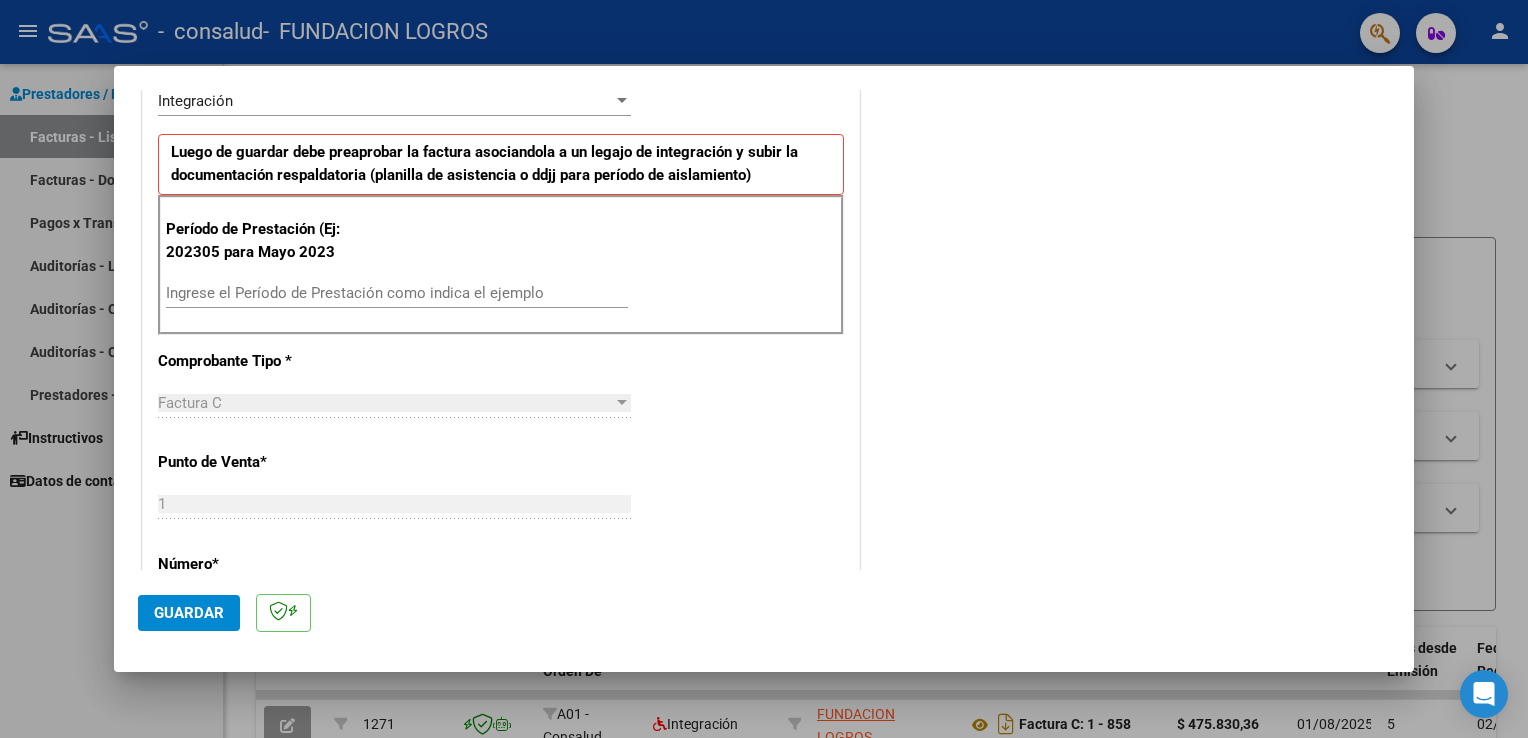 scroll, scrollTop: 500, scrollLeft: 0, axis: vertical 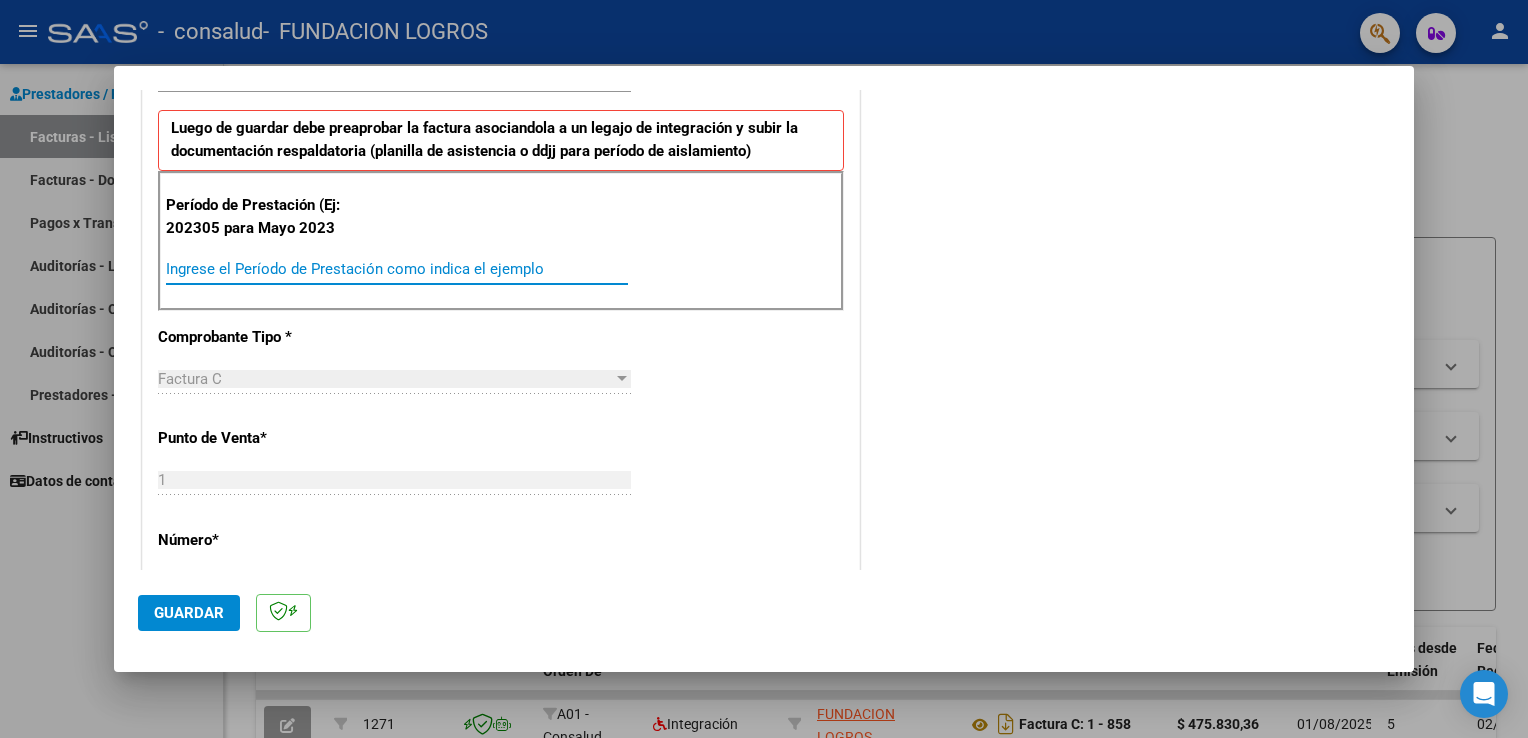 click on "Ingrese el Período de Prestación como indica el ejemplo" at bounding box center [397, 269] 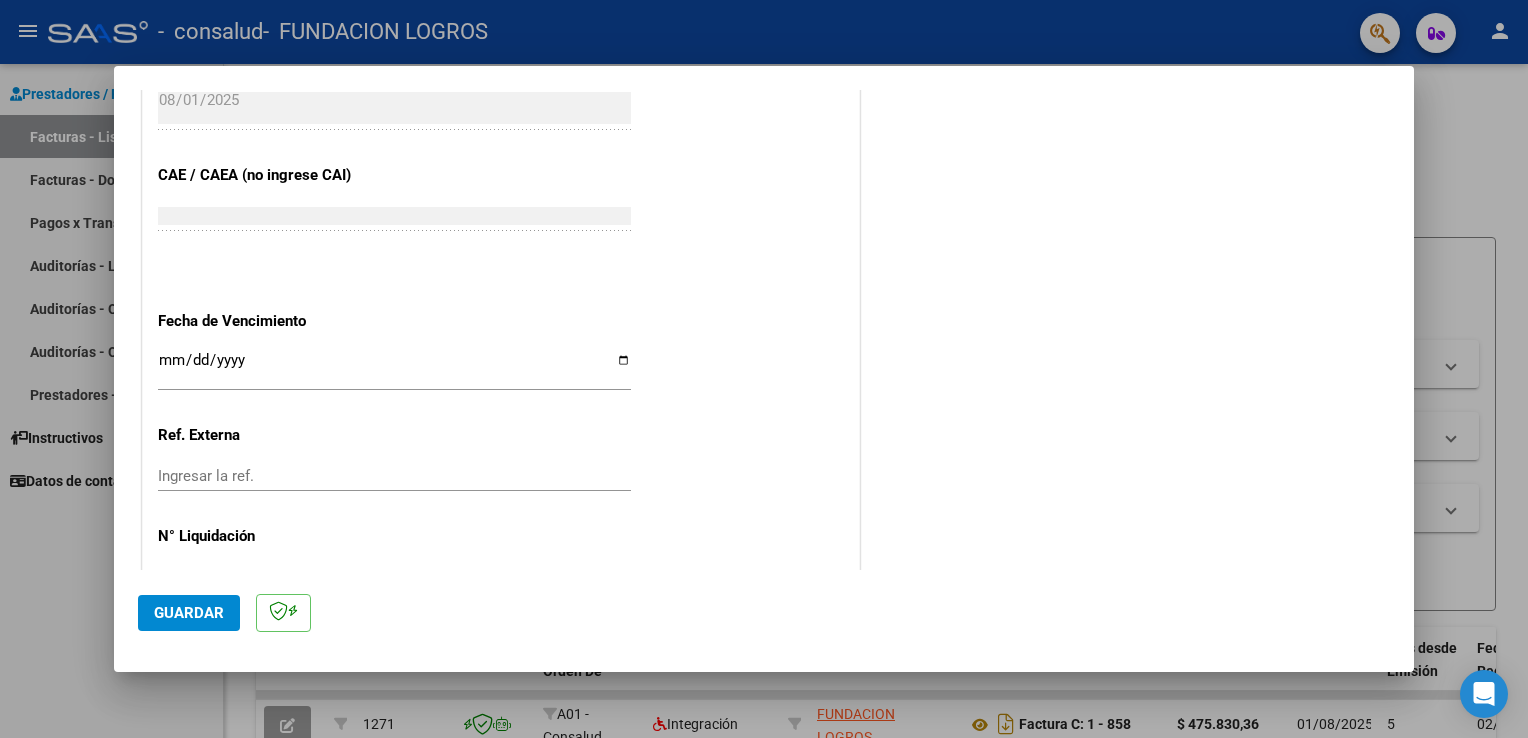 scroll, scrollTop: 1200, scrollLeft: 0, axis: vertical 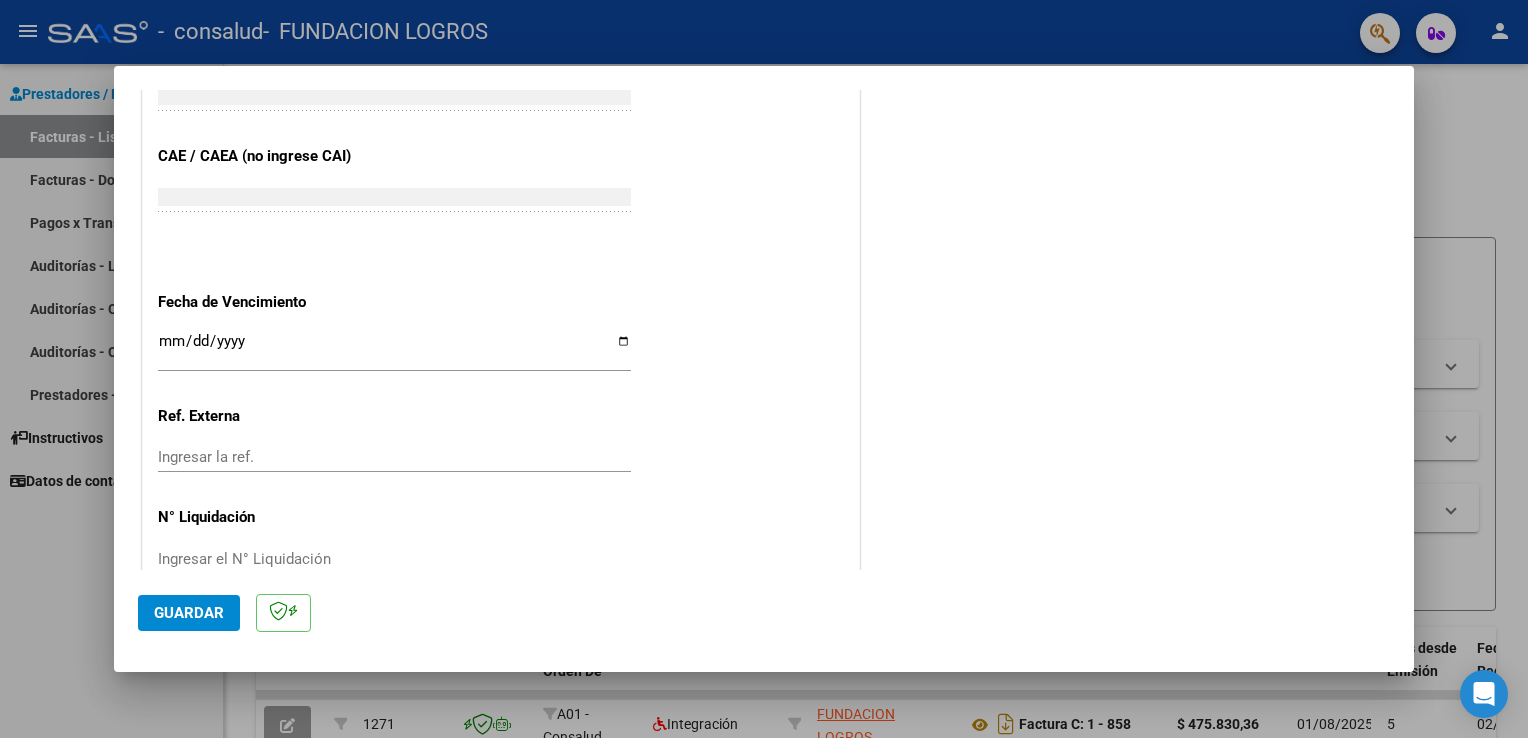 type on "202507" 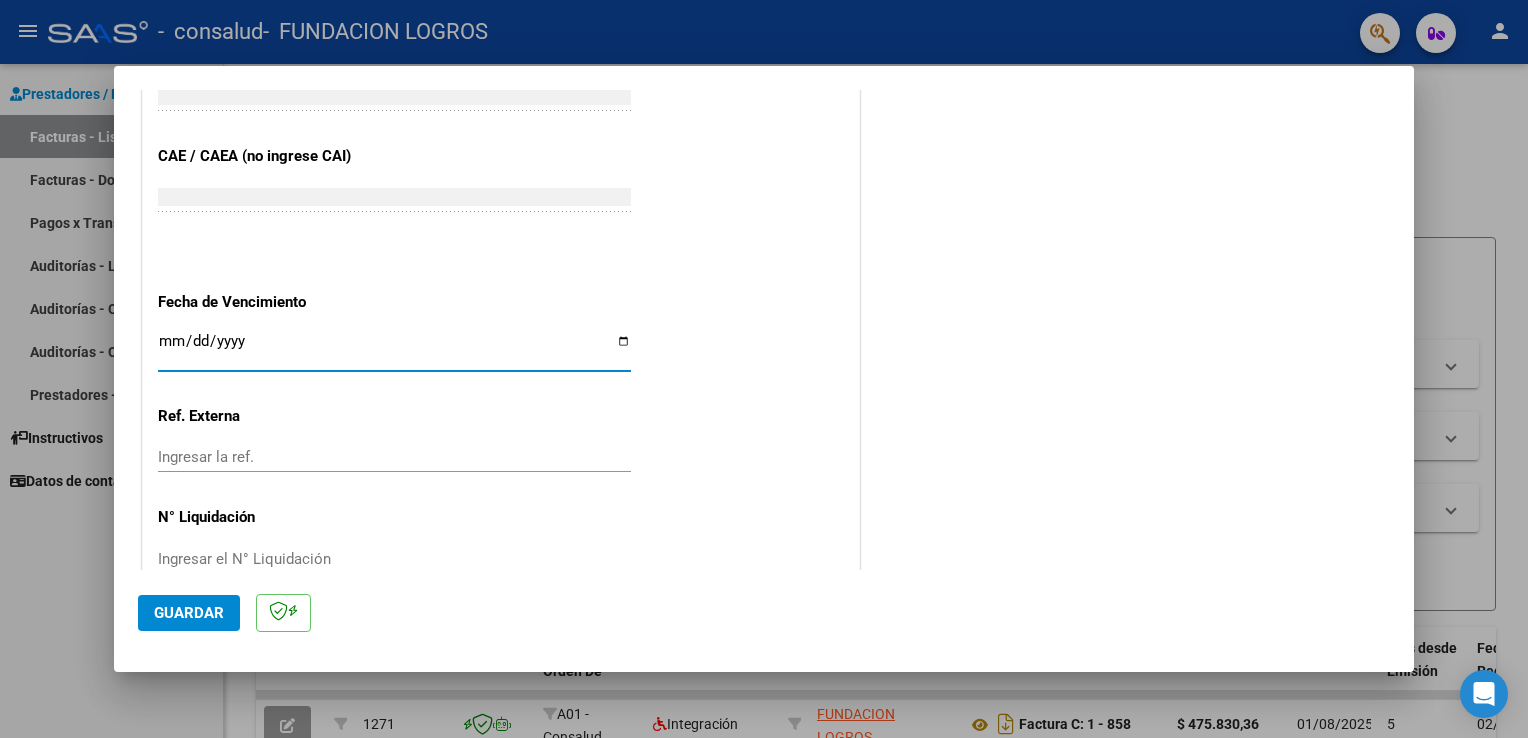 click on "Ingresar la fecha" at bounding box center [394, 349] 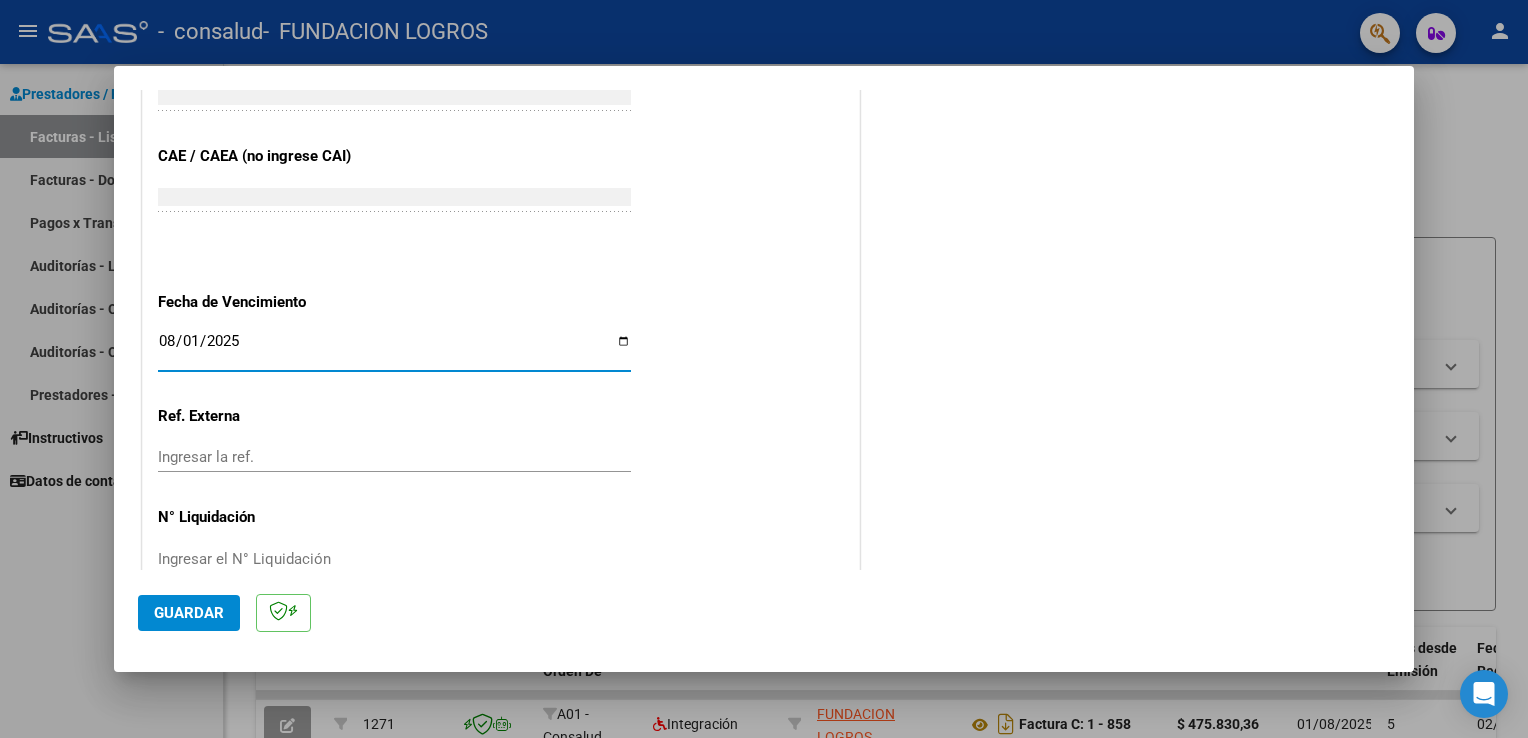 click on "2025-08-01" at bounding box center [394, 349] 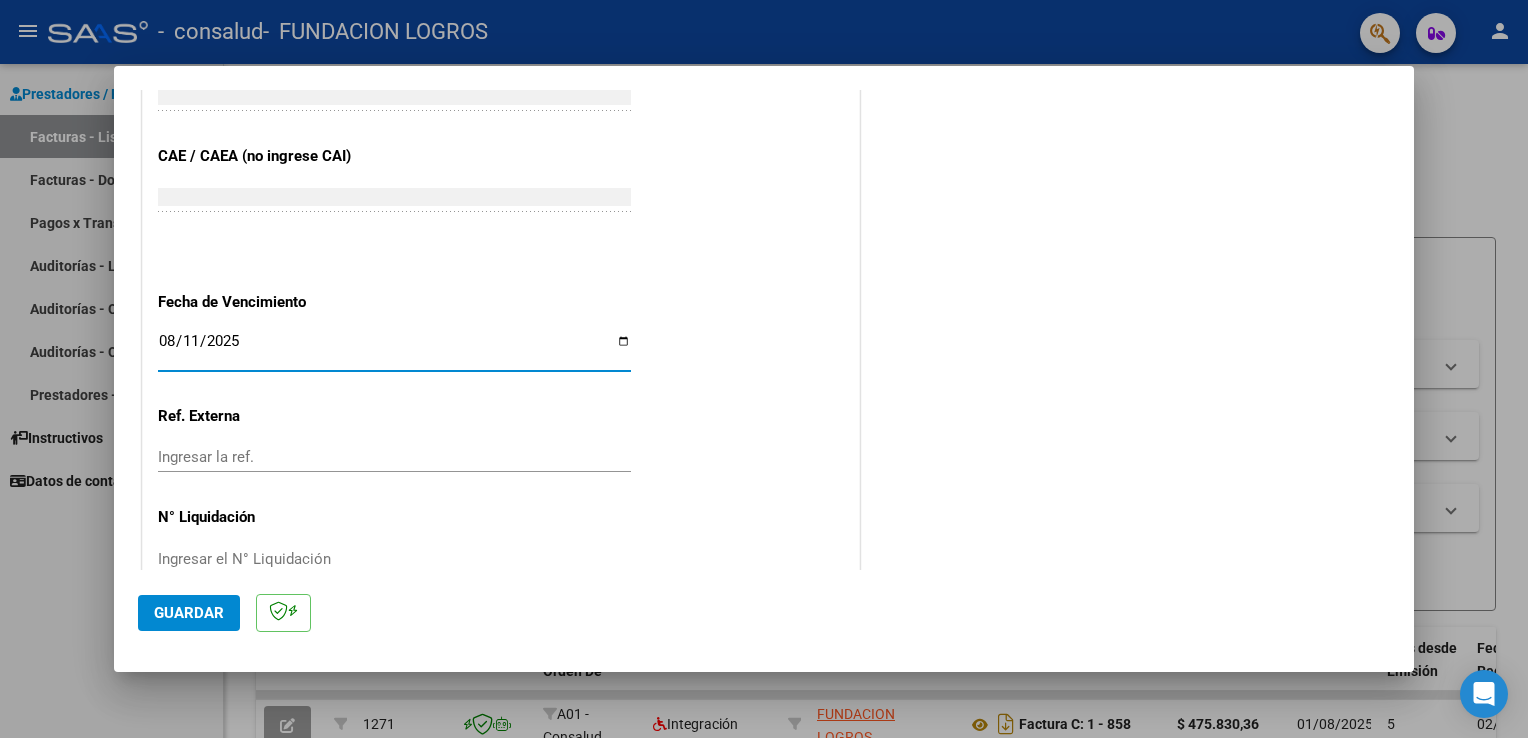 type on "2025-08-11" 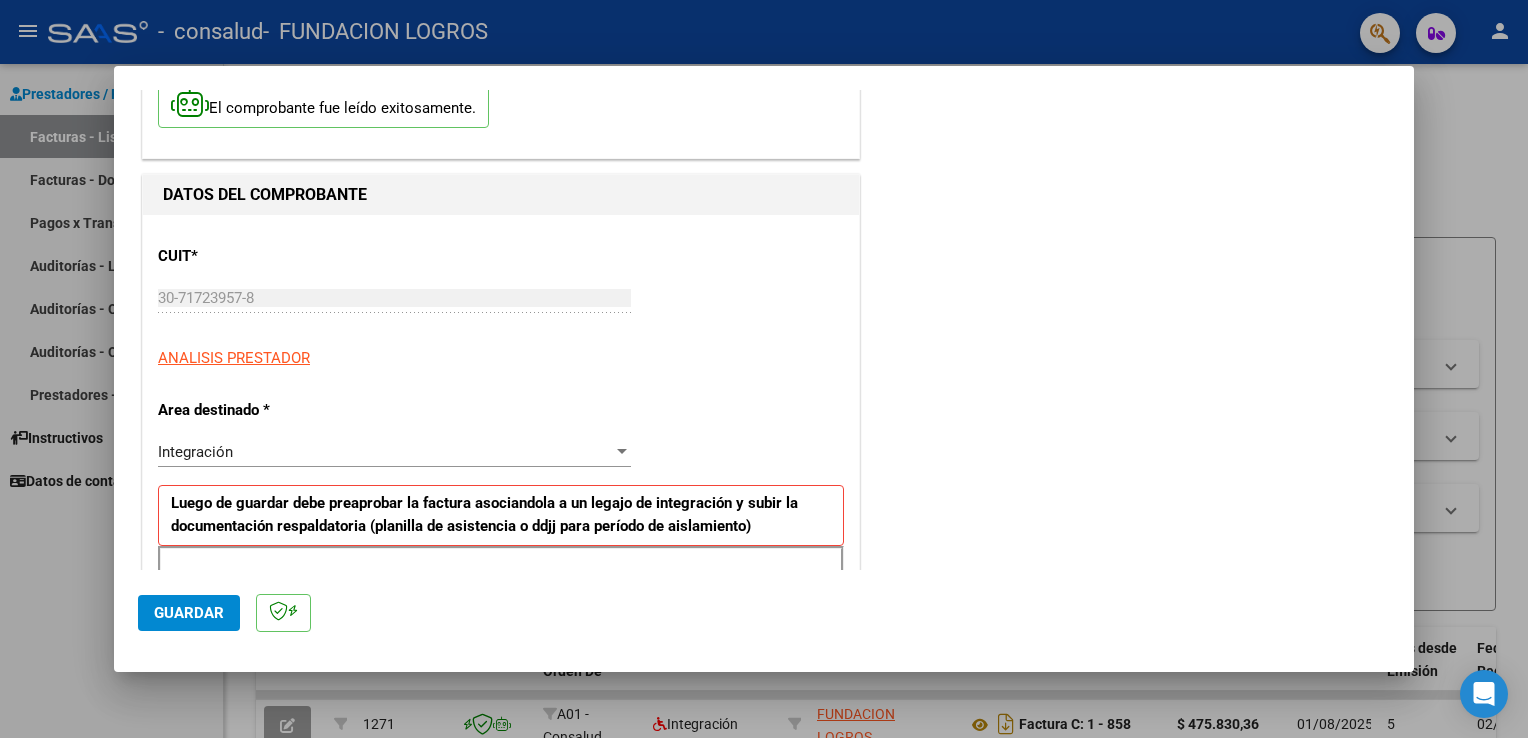 scroll, scrollTop: 0, scrollLeft: 0, axis: both 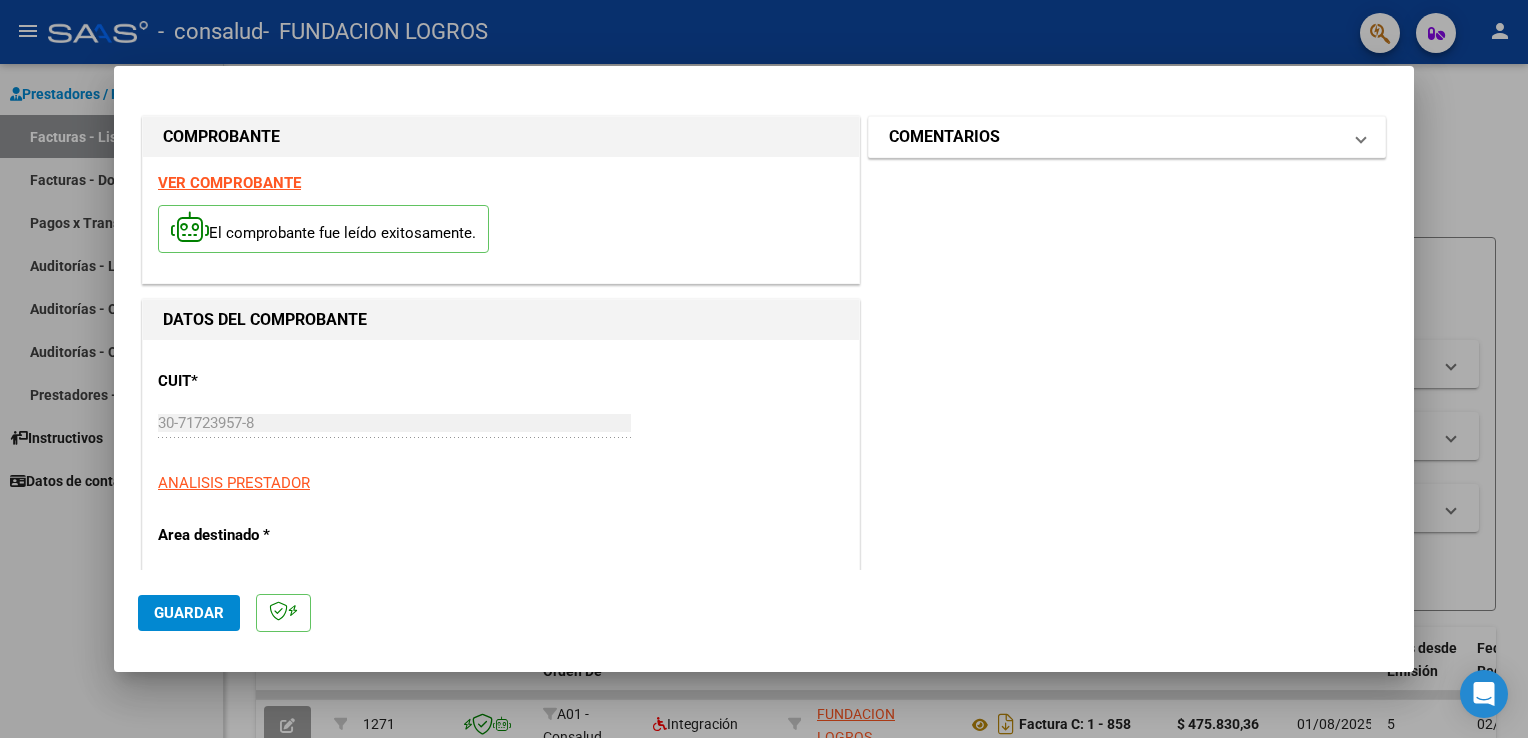 click on "COMENTARIOS" at bounding box center [944, 137] 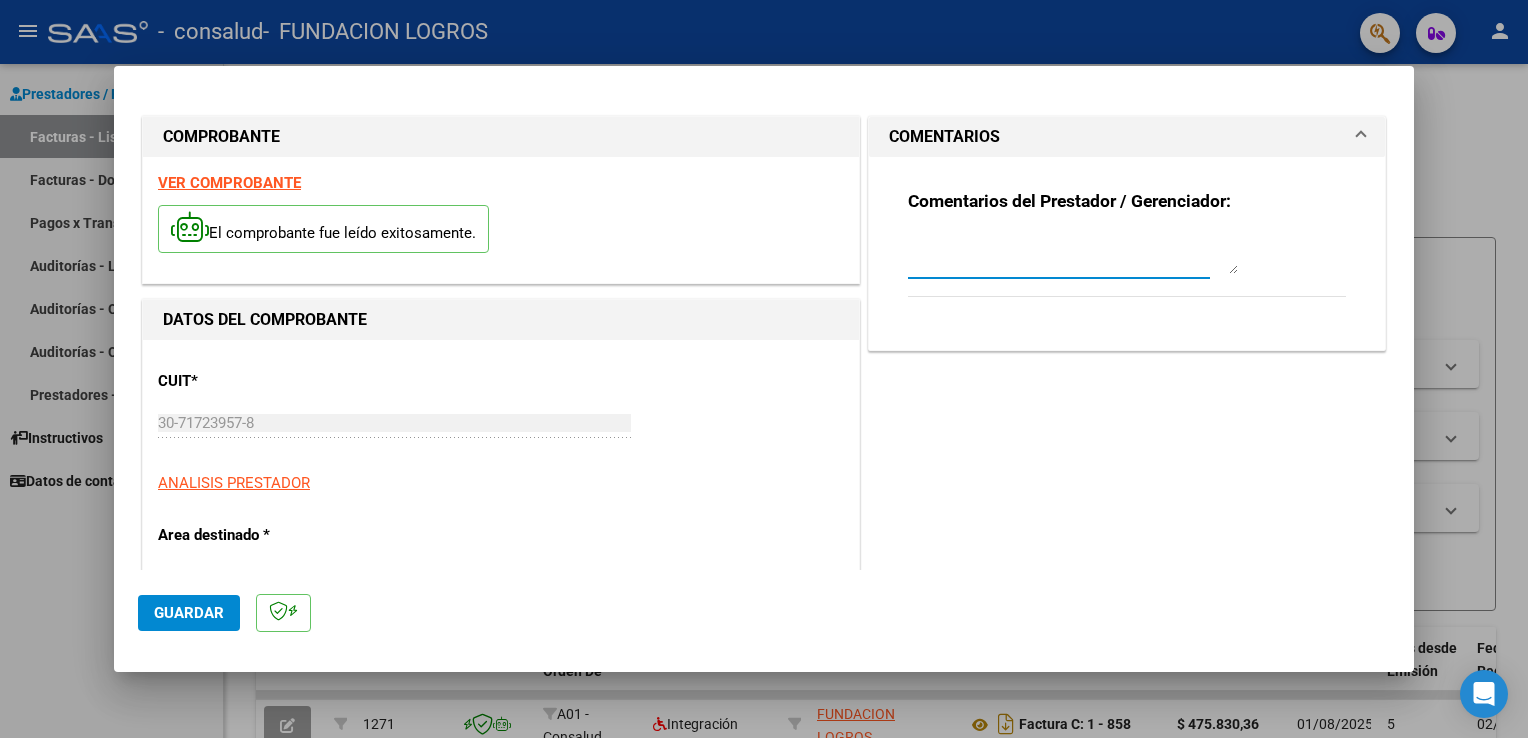 click at bounding box center [1073, 254] 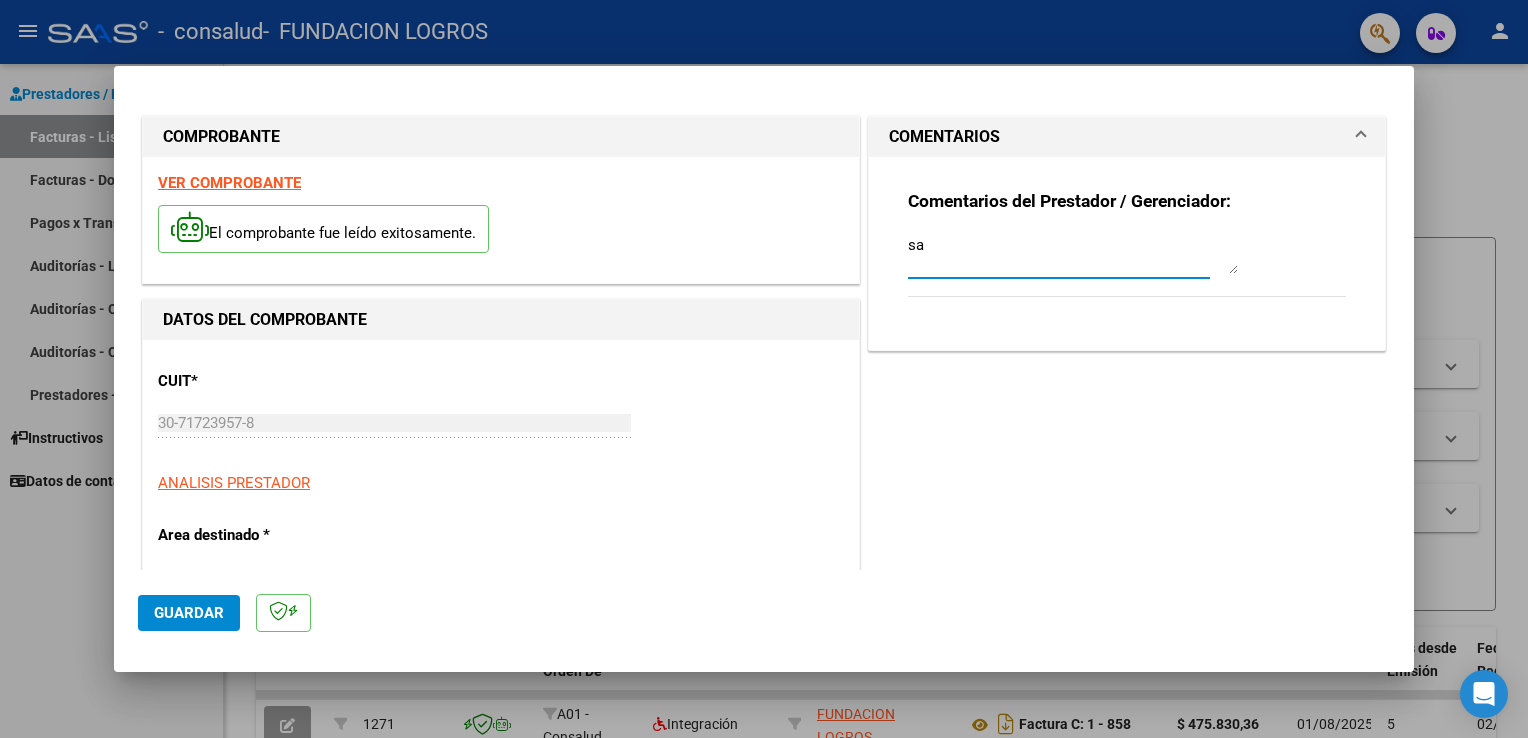 type on "s" 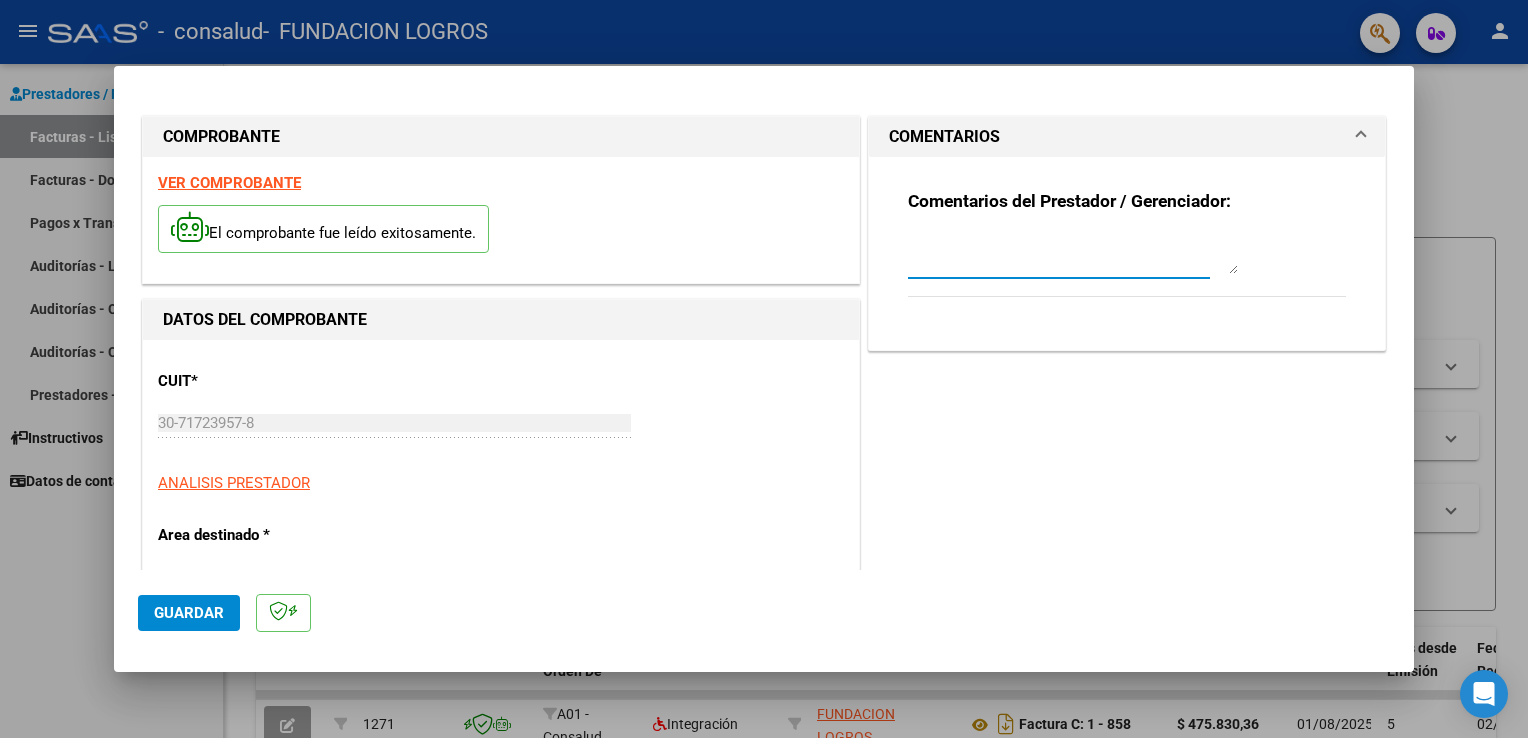 click at bounding box center [1073, 254] 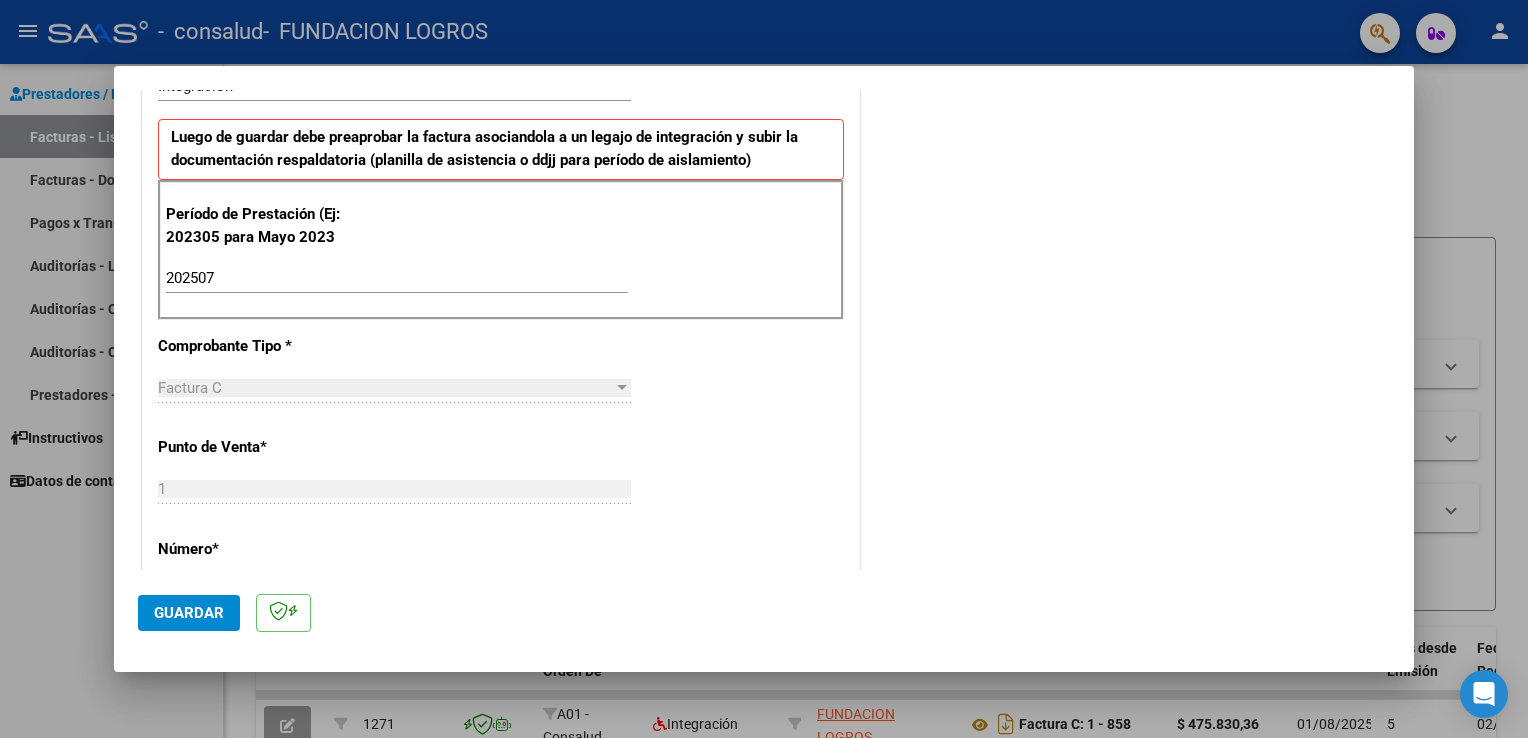 scroll, scrollTop: 600, scrollLeft: 0, axis: vertical 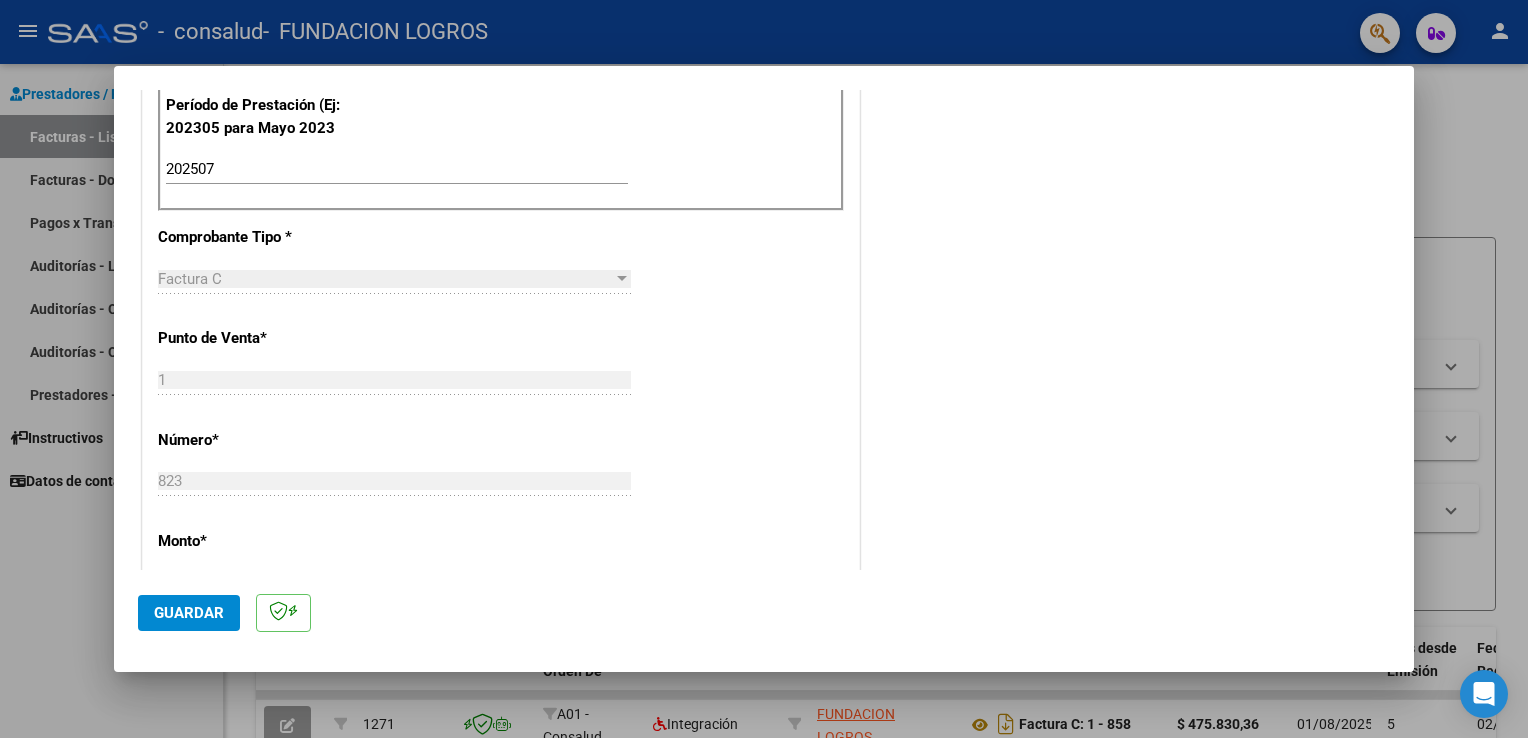type on "[FIRST] [LAST] [LAST]" 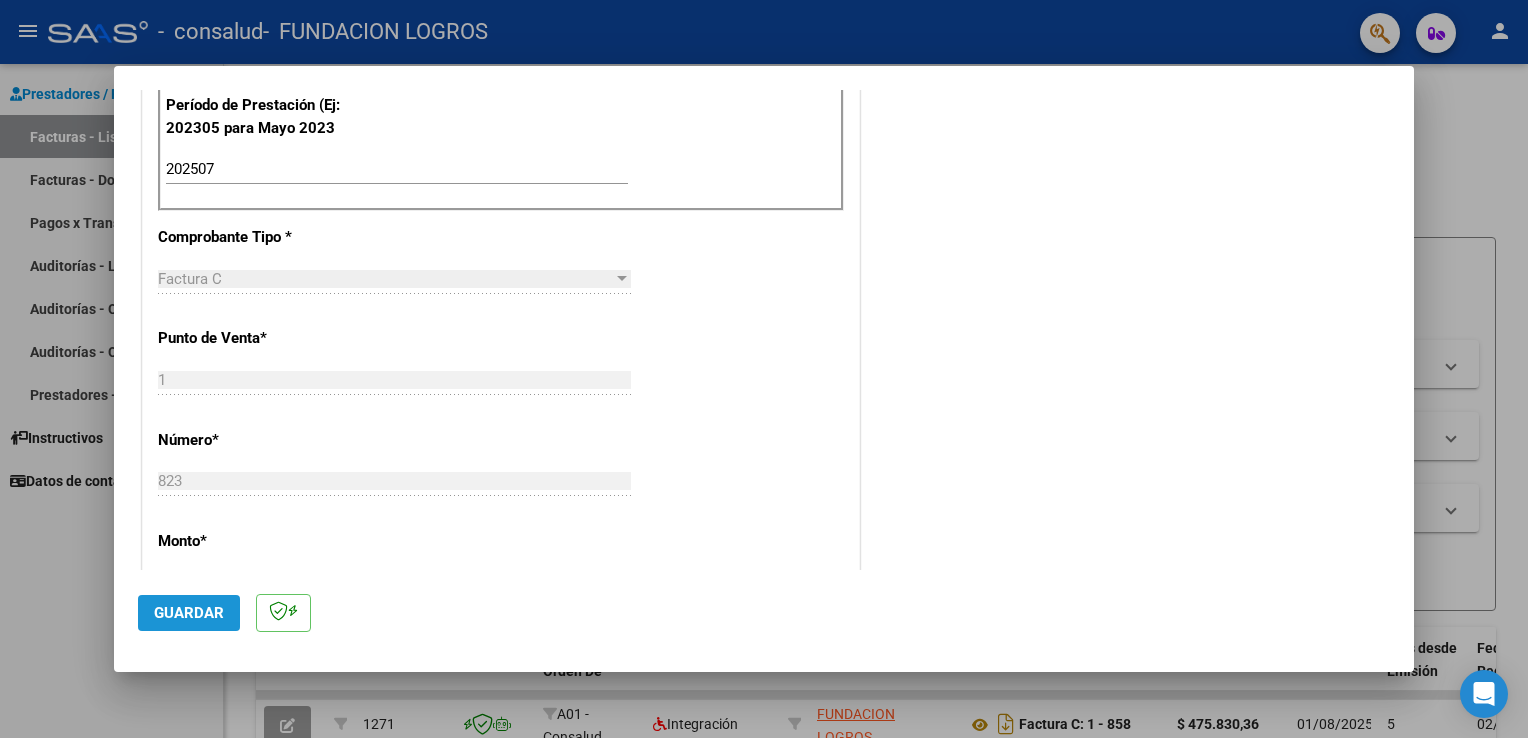 click on "Guardar" 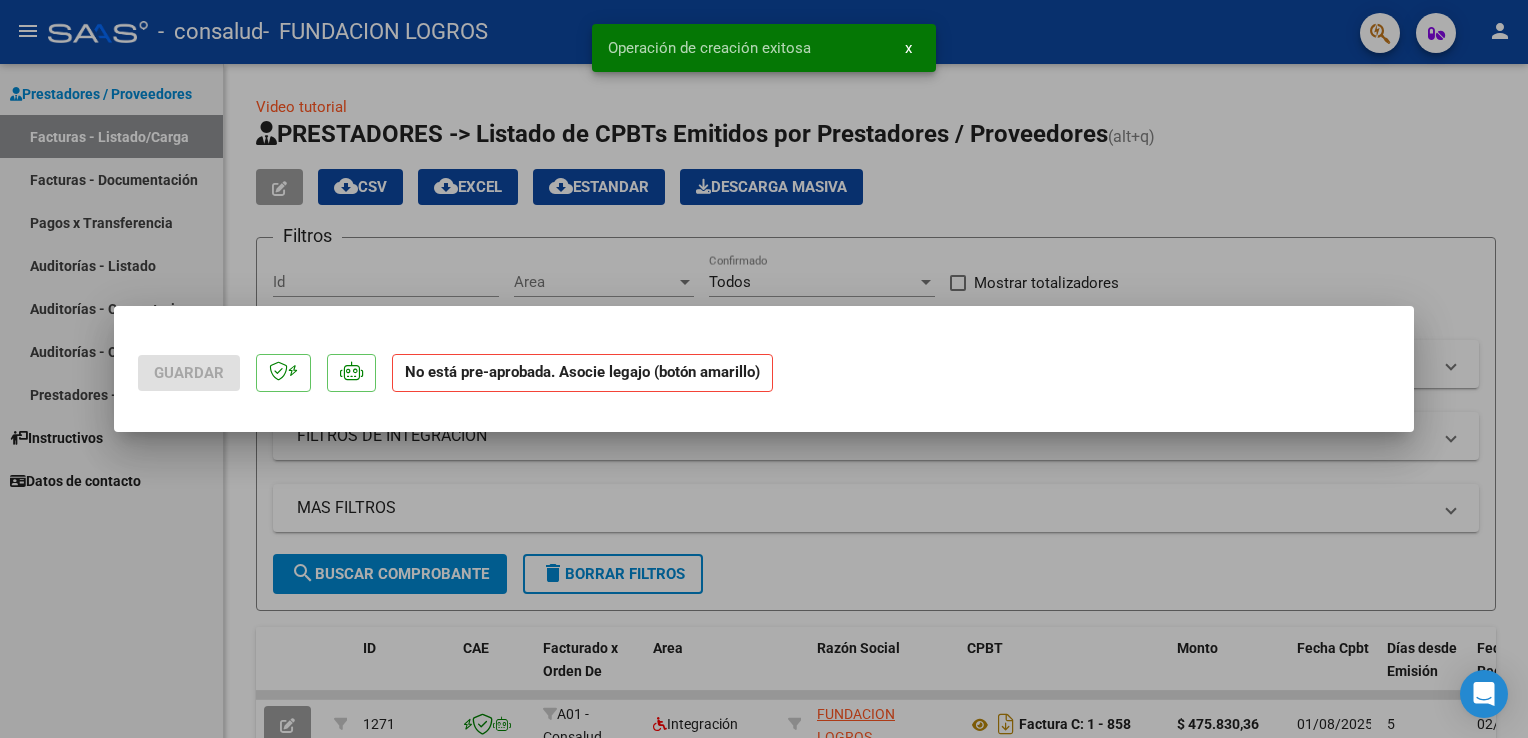 scroll, scrollTop: 0, scrollLeft: 0, axis: both 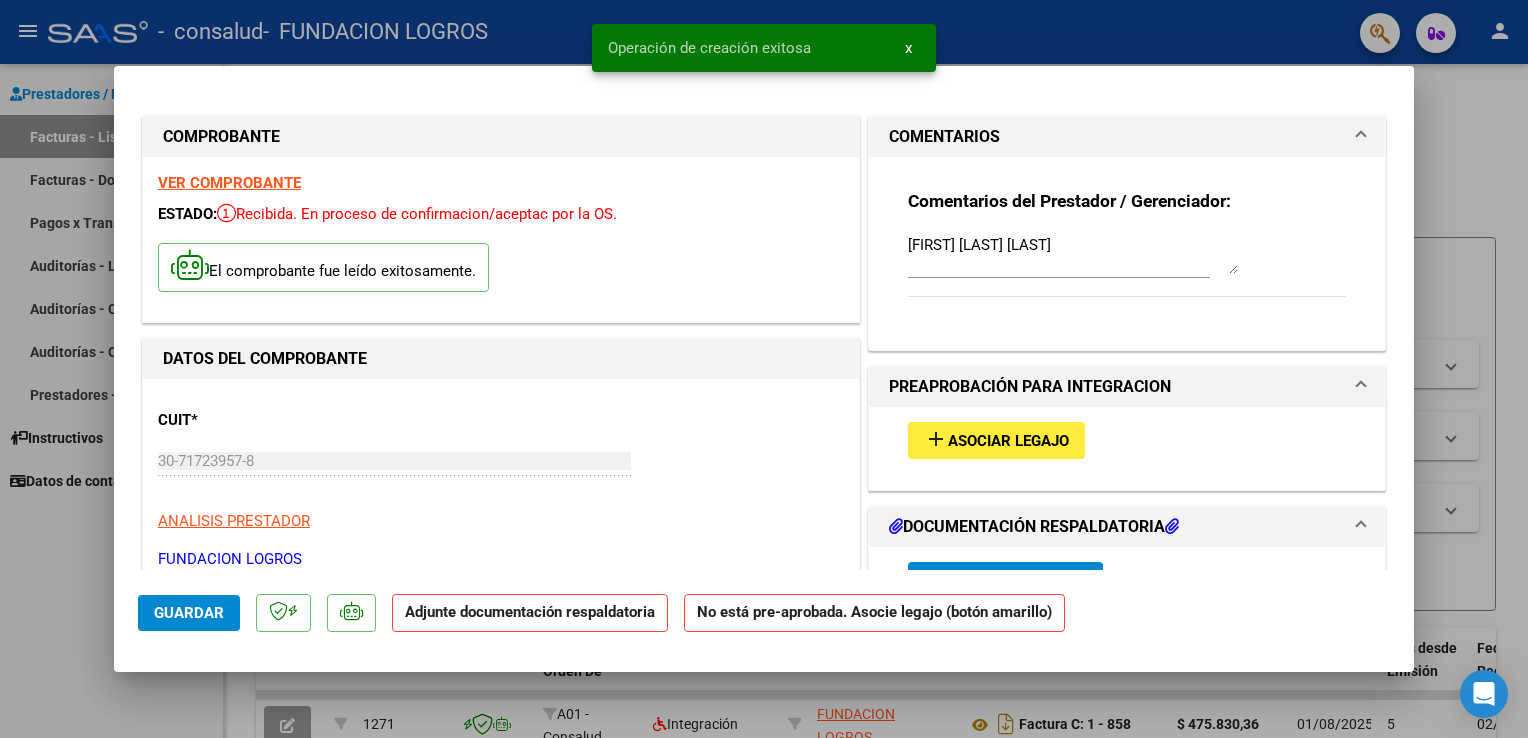 click on "Asociar Legajo" at bounding box center (1008, 441) 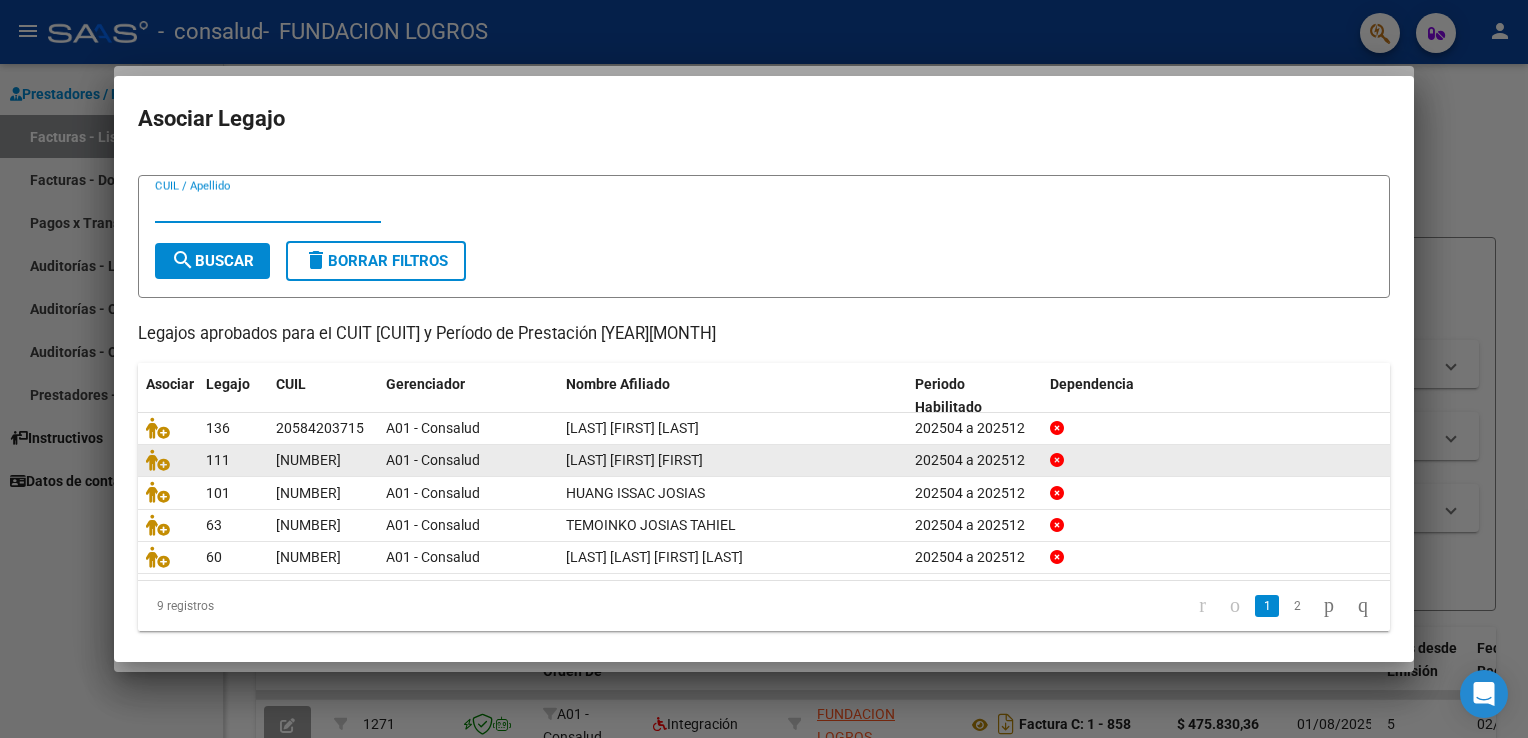 scroll, scrollTop: 39, scrollLeft: 0, axis: vertical 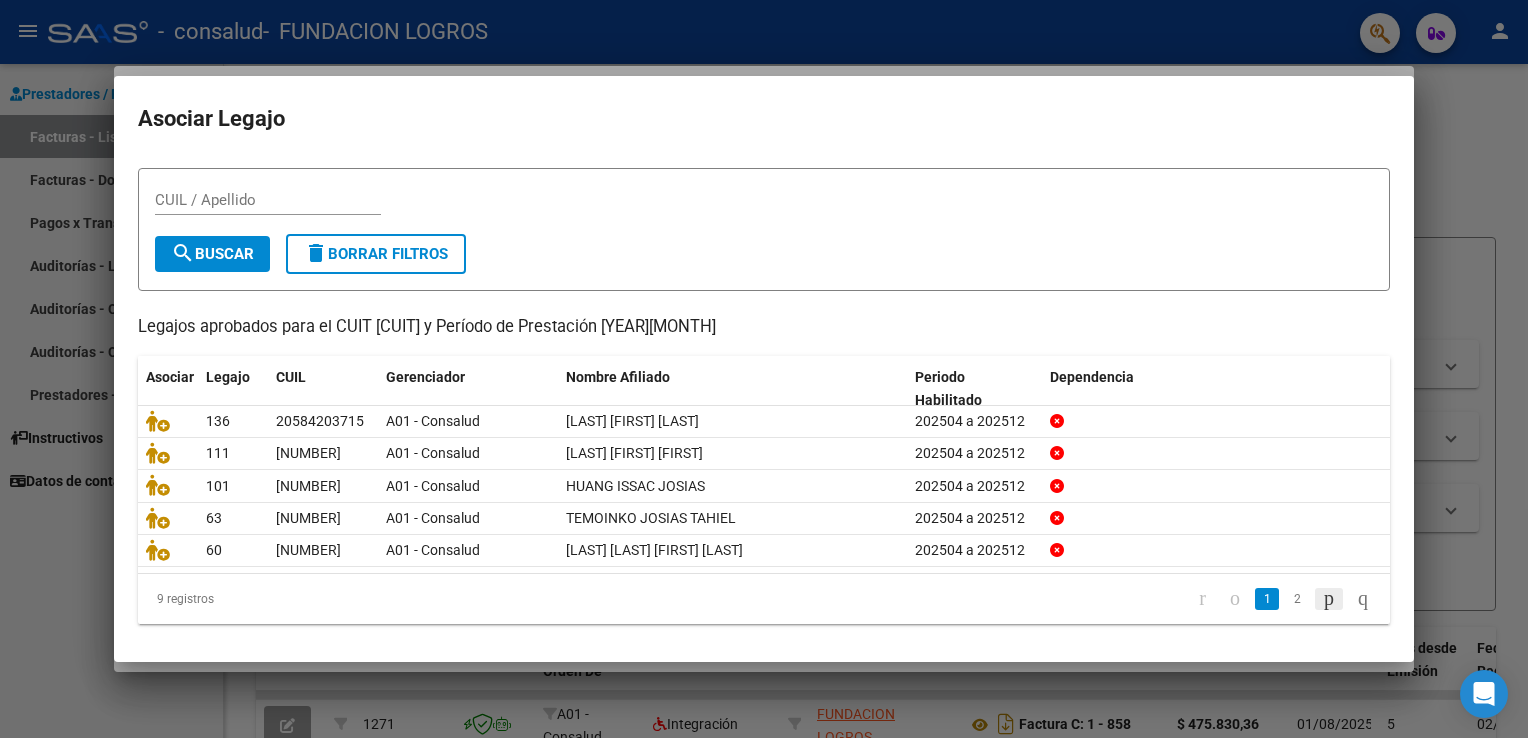 click 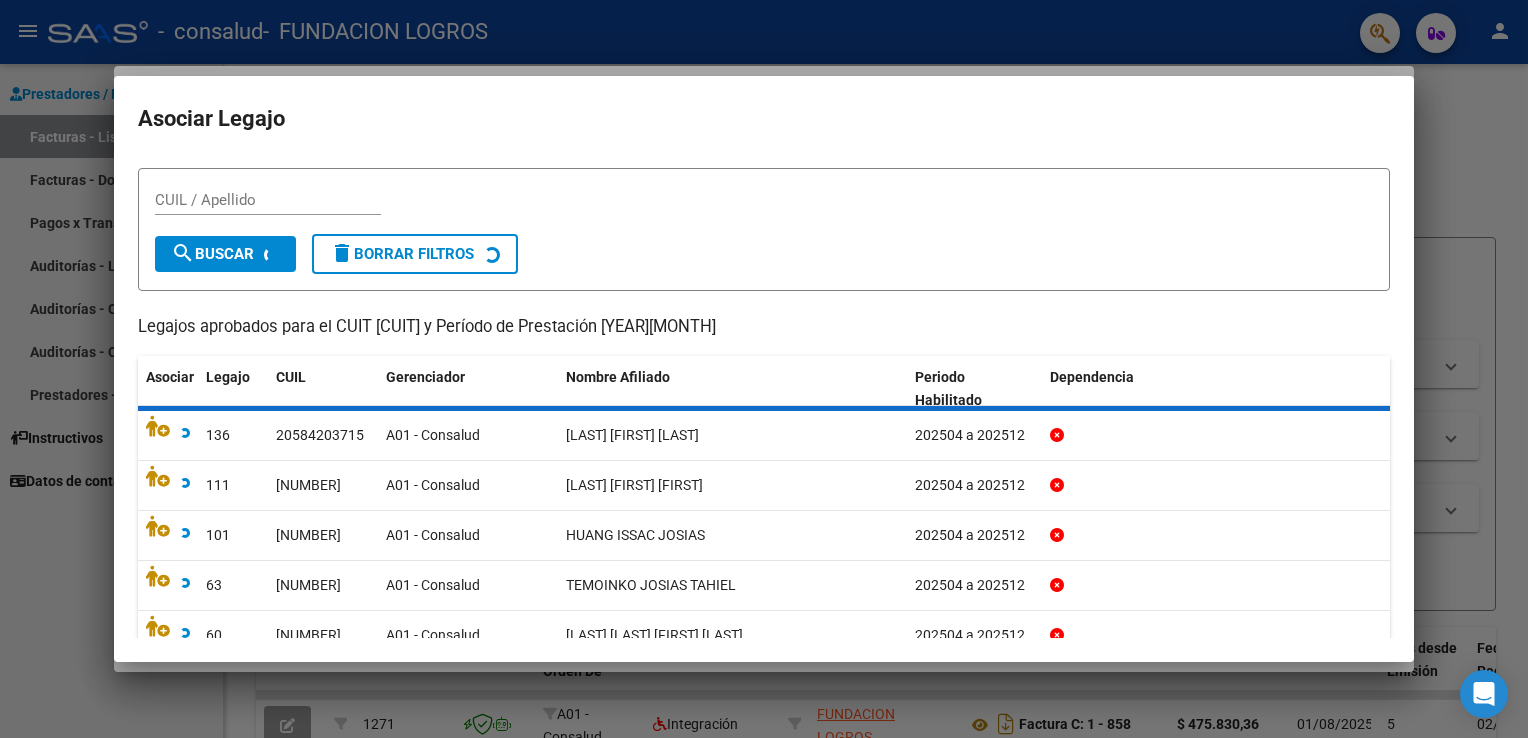 scroll, scrollTop: 7, scrollLeft: 0, axis: vertical 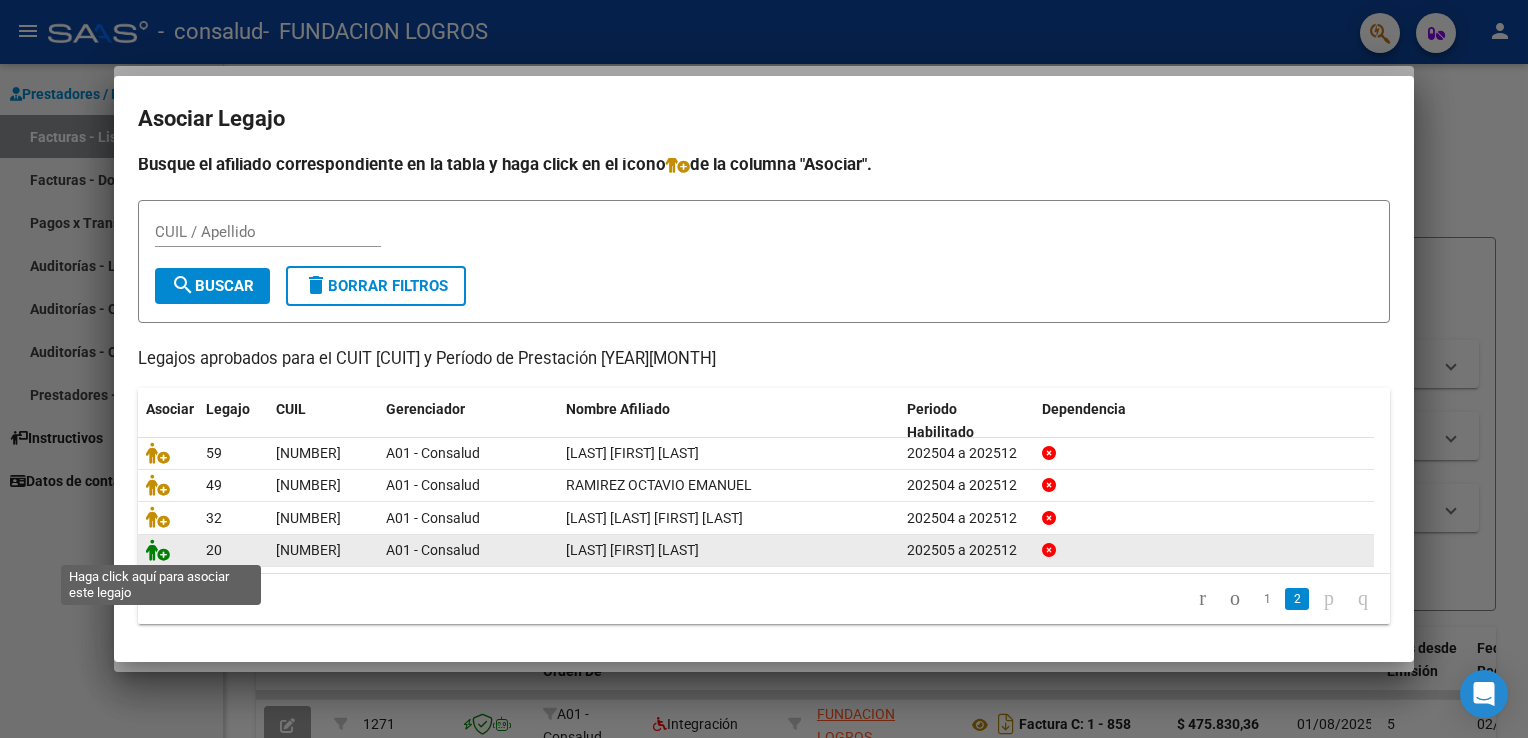 click 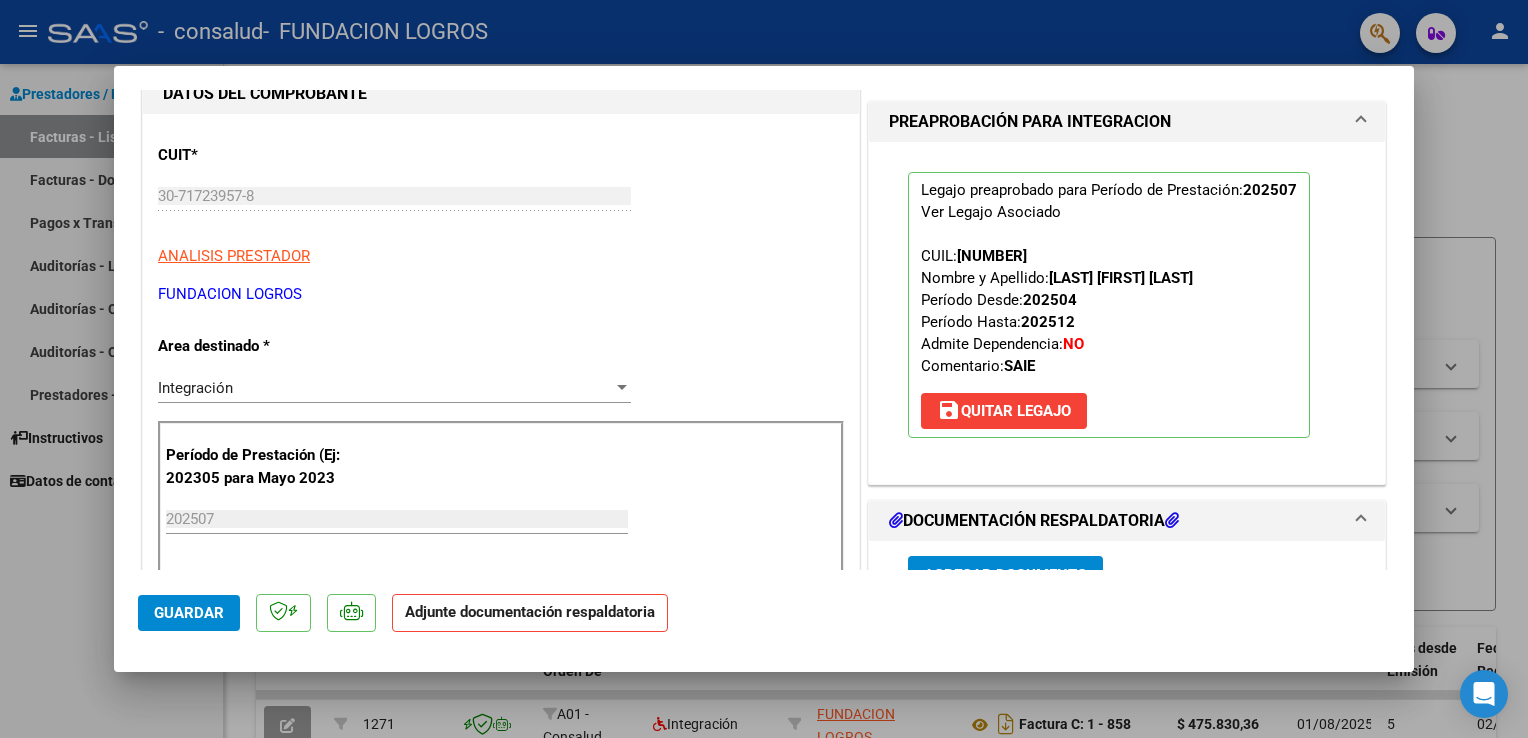 scroll, scrollTop: 600, scrollLeft: 0, axis: vertical 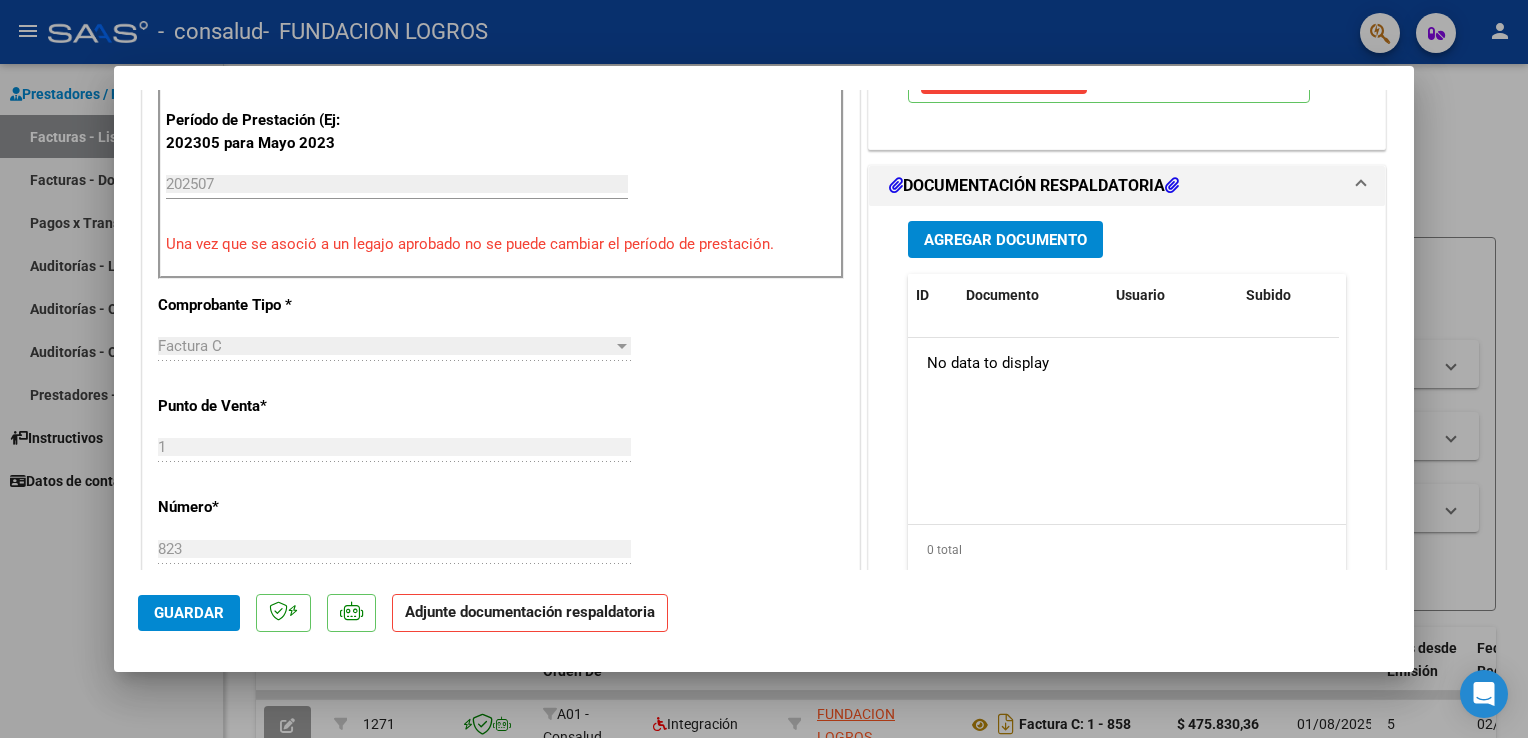 click on "Agregar Documento" at bounding box center [1005, 240] 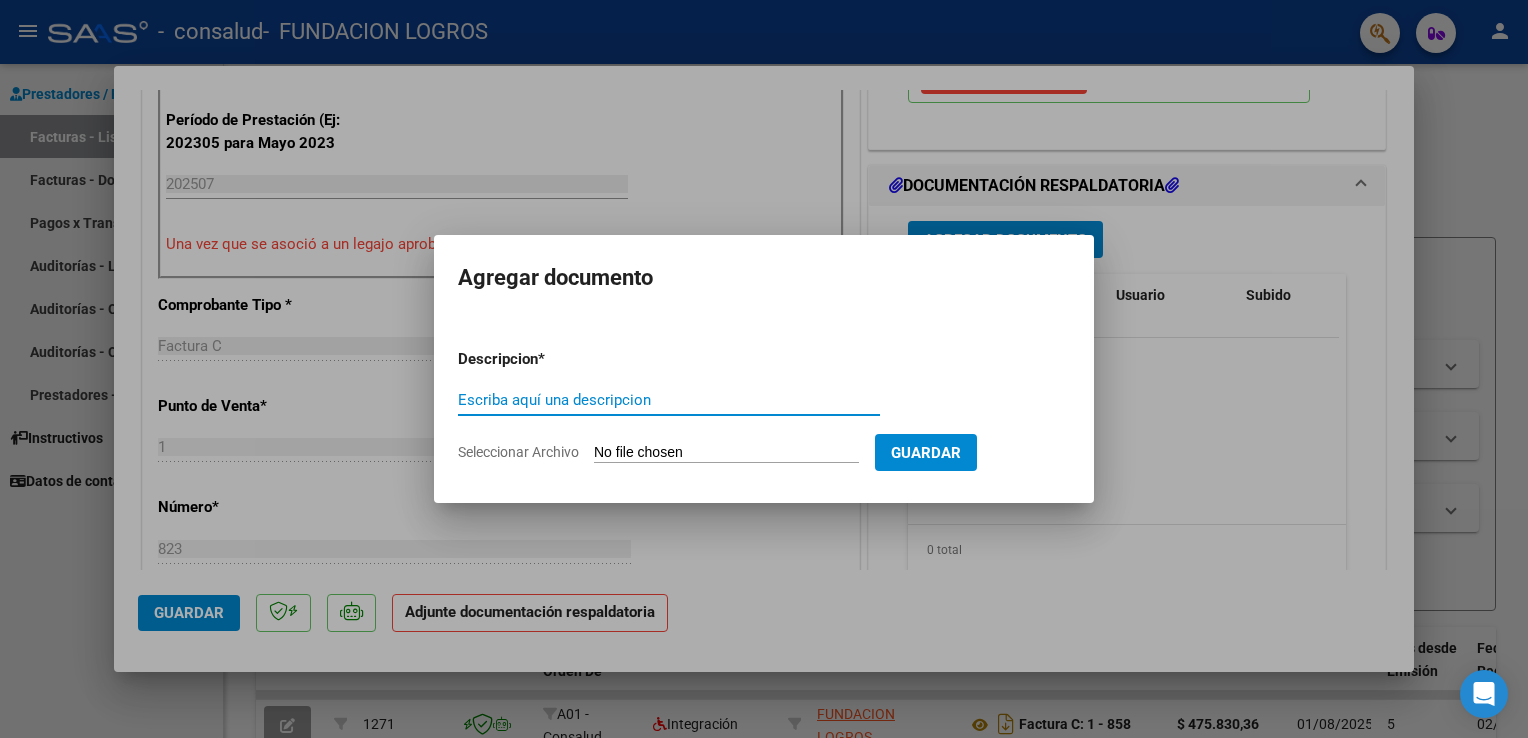 click on "Escriba aquí una descripcion" at bounding box center (669, 400) 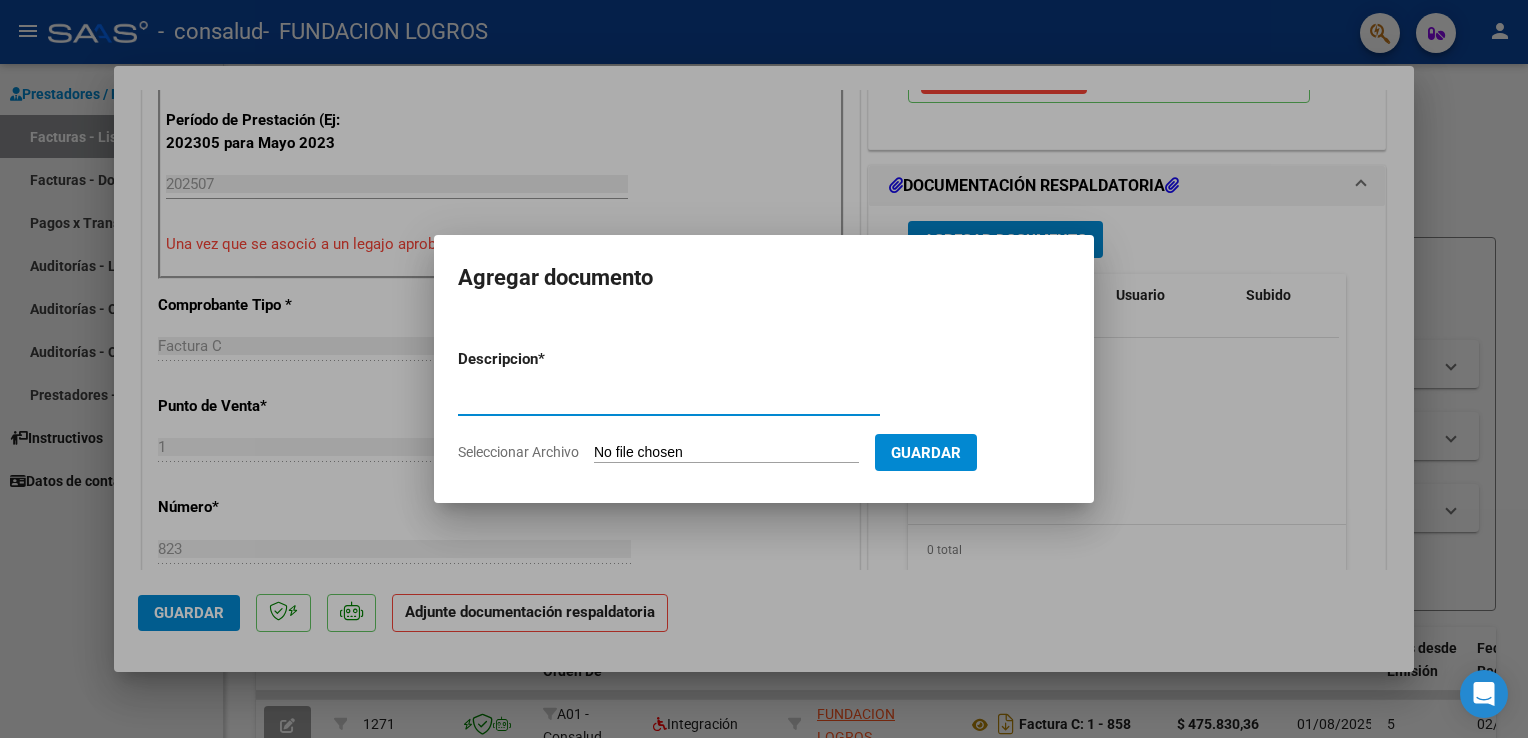 type on "PLANILLA ASISTENCIA" 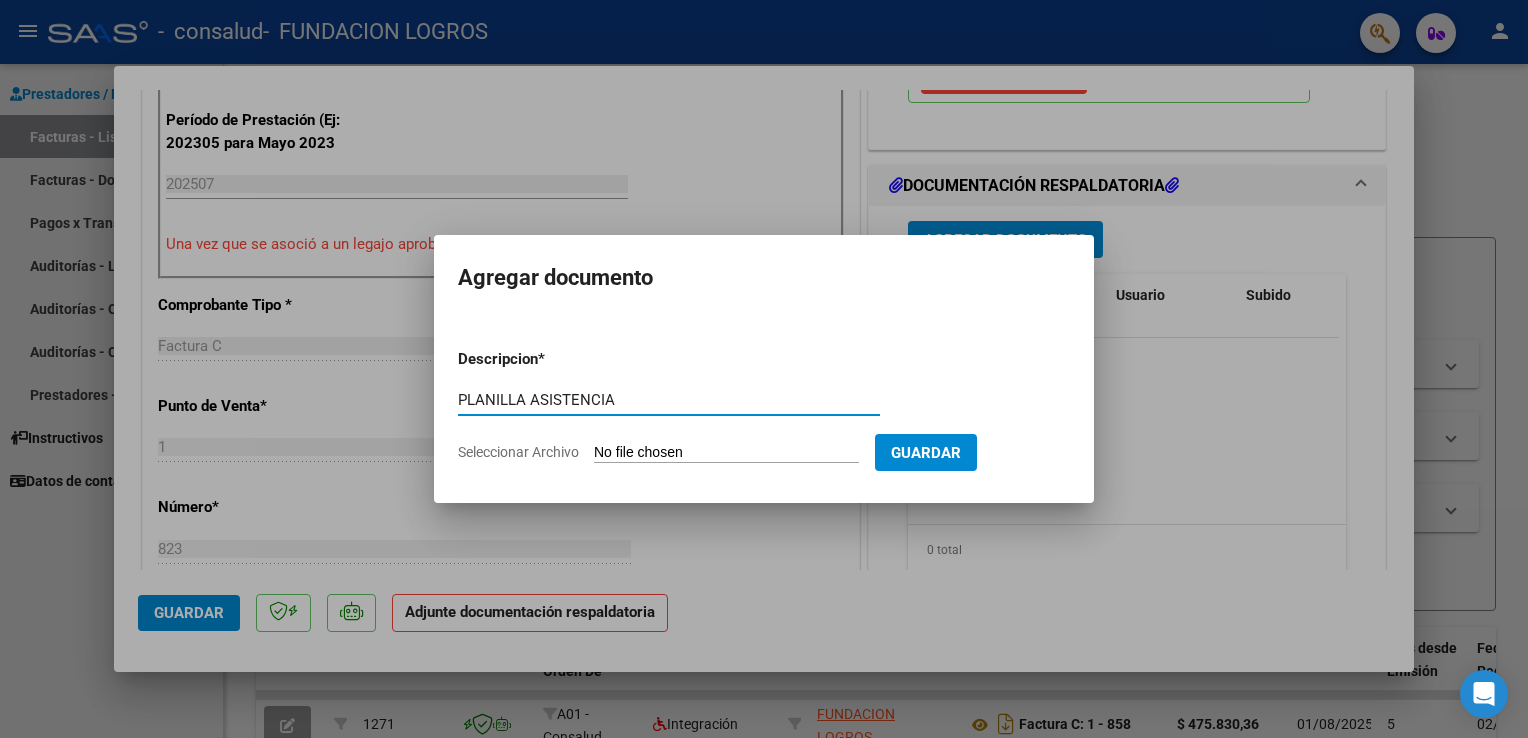 click on "Seleccionar Archivo" at bounding box center (726, 453) 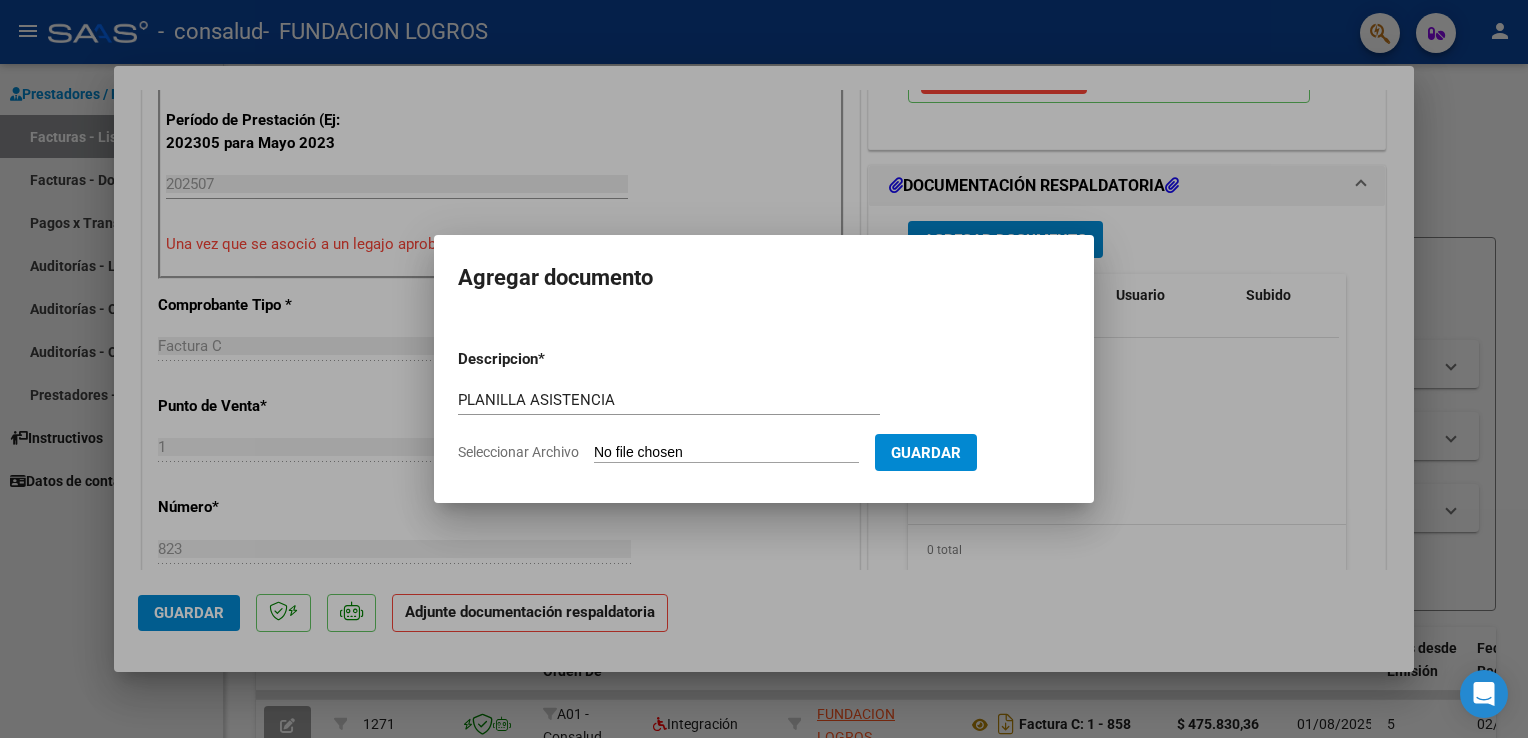 type on "C:\fakepath\[LAST] [FIRST] .pdf" 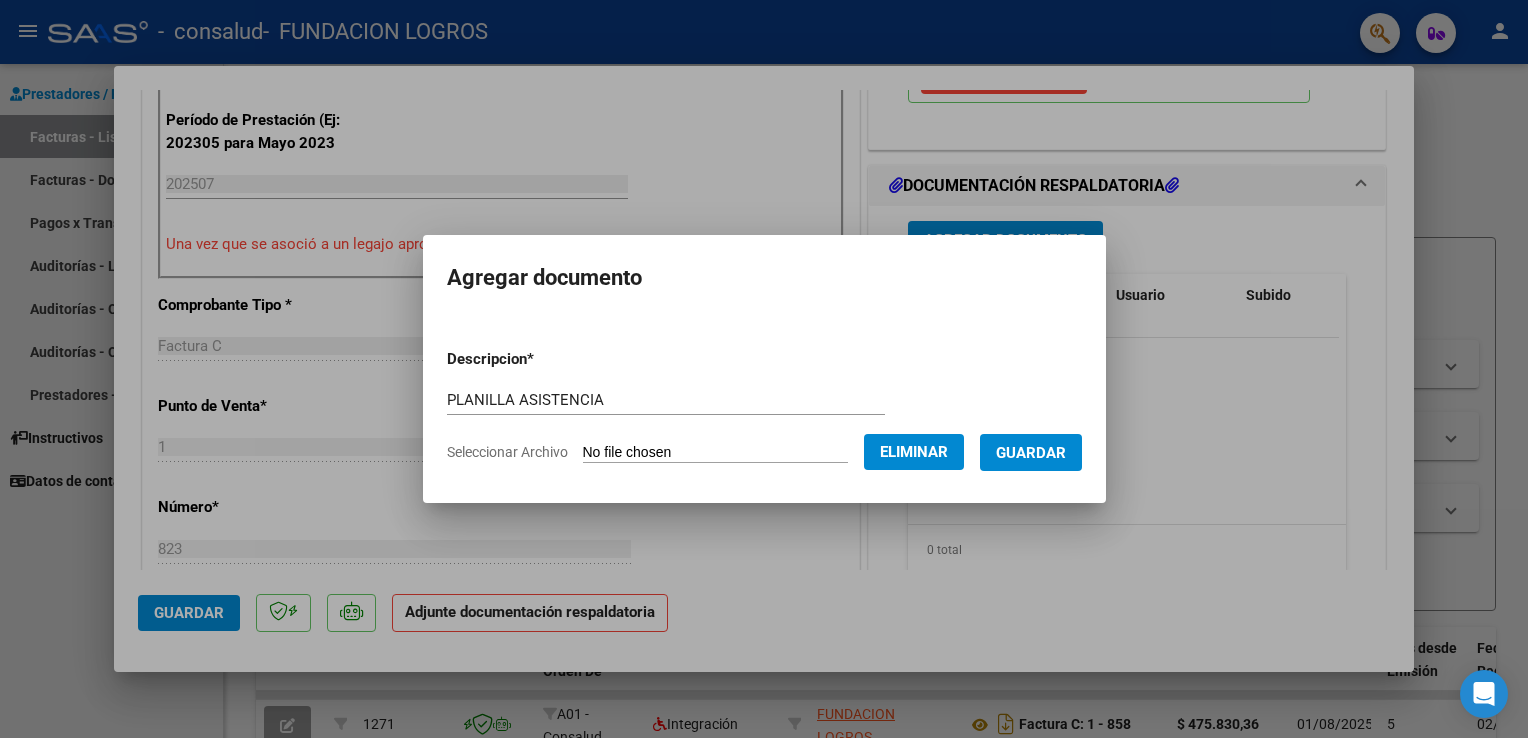 click on "Guardar" at bounding box center [1031, 453] 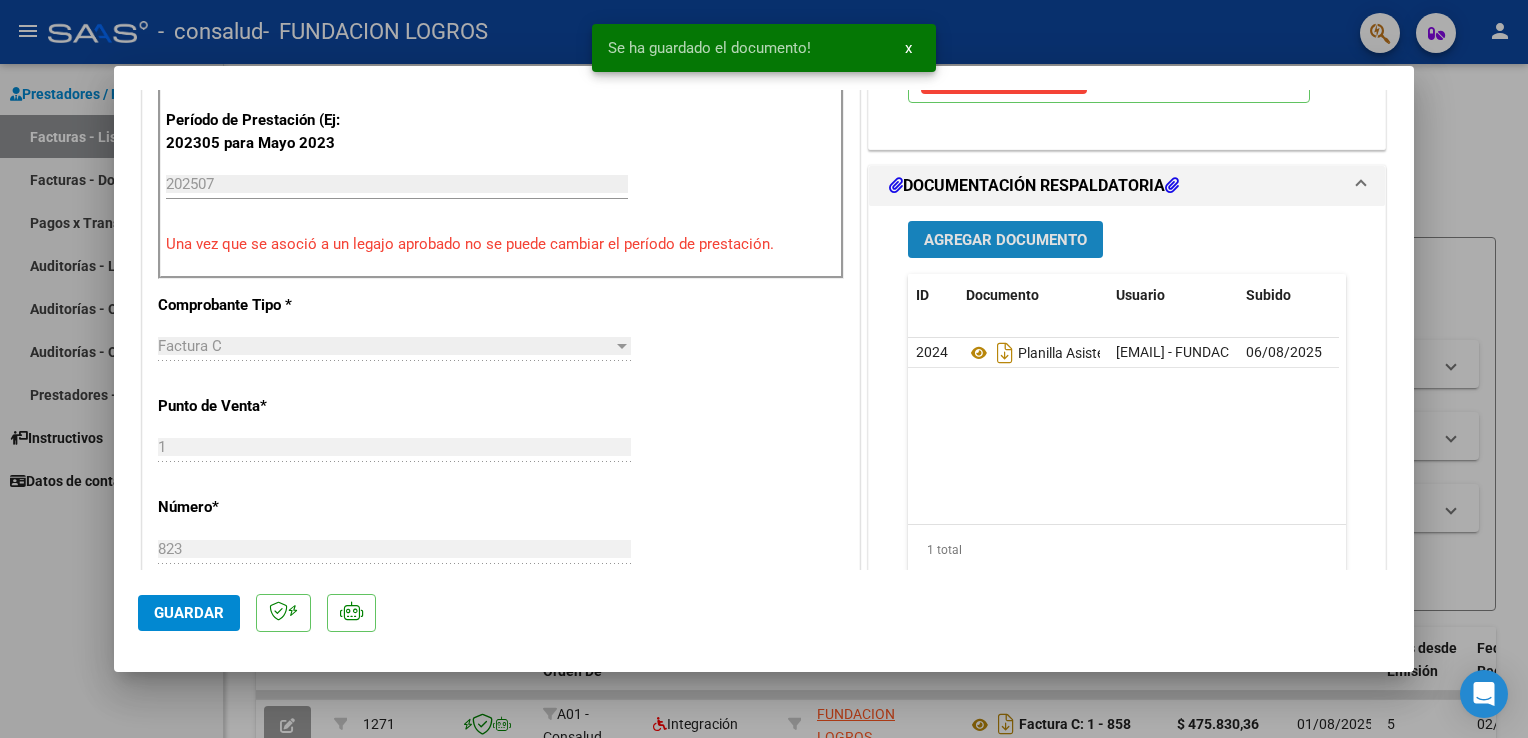 click on "Agregar Documento" at bounding box center [1005, 239] 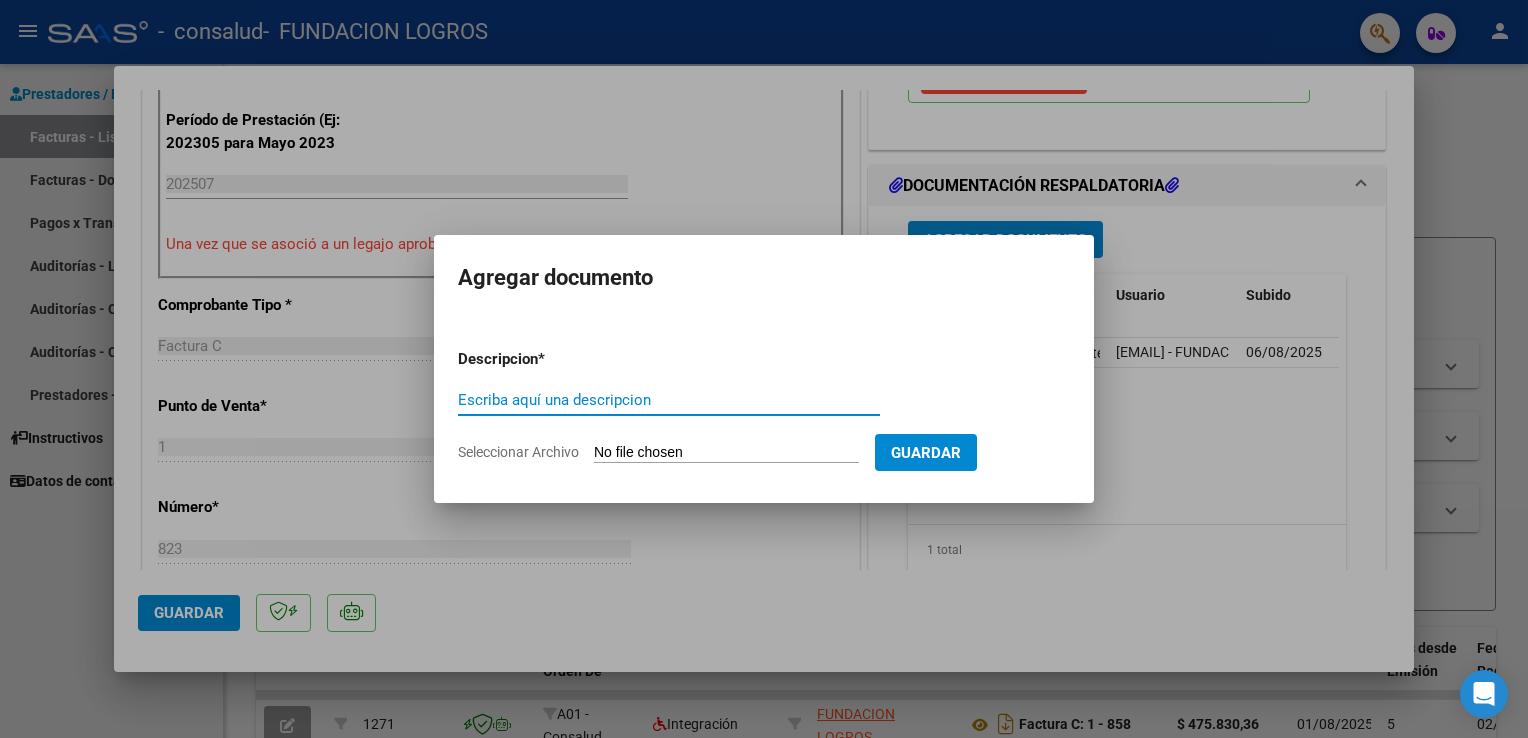 click on "Escriba aquí una descripcion" at bounding box center (669, 400) 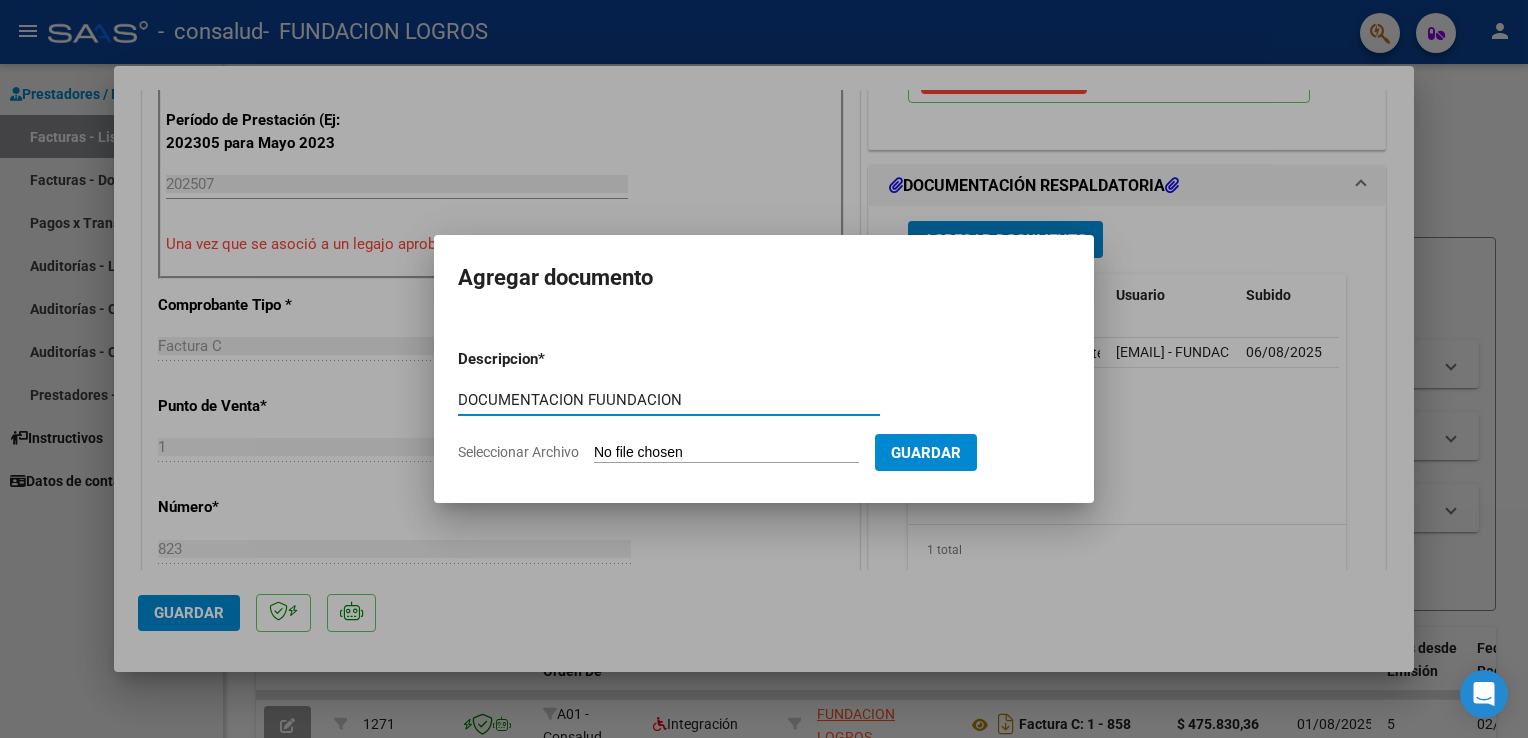 click on "DOCUMENTACION FUUNDACION" at bounding box center [669, 400] 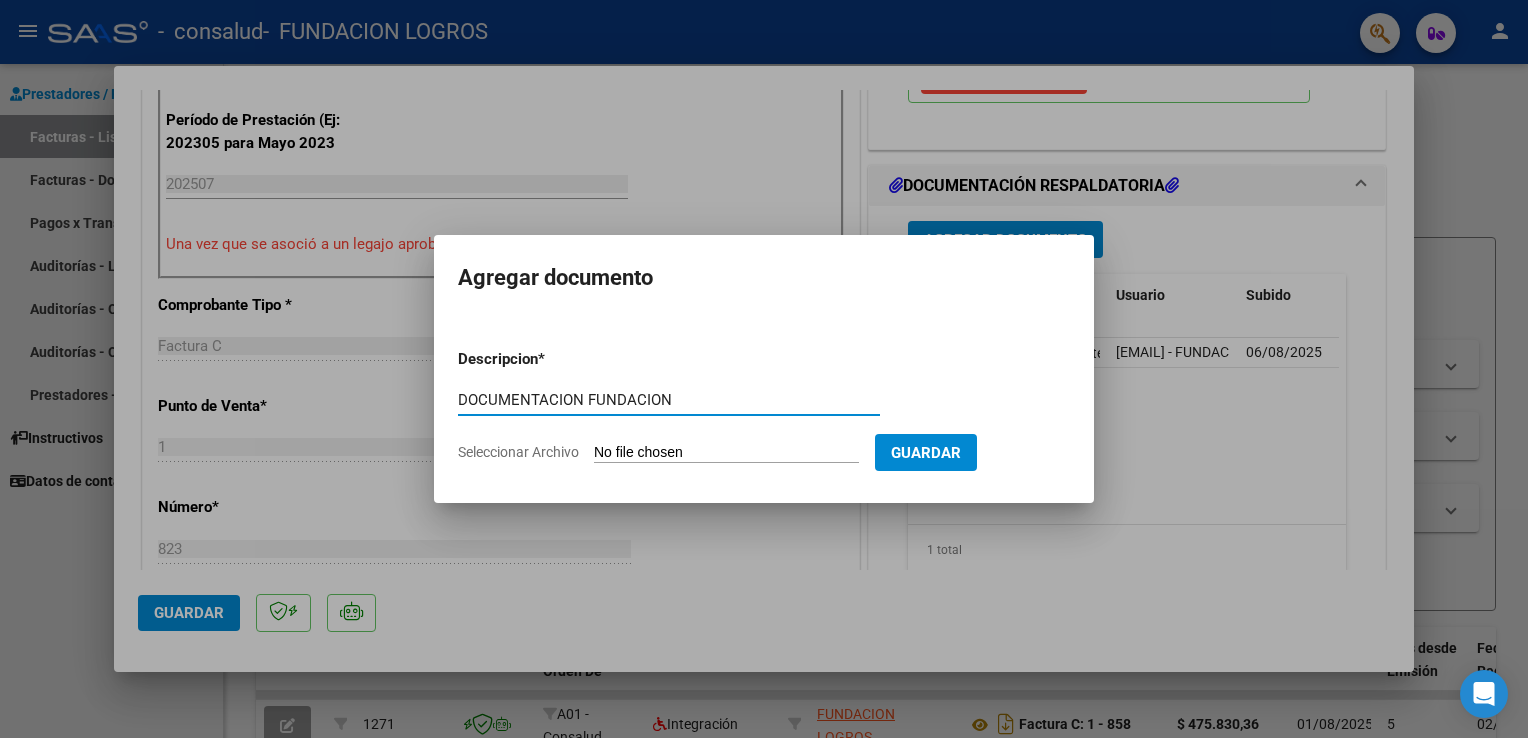 type on "DOCUMENTACION FUNDACION" 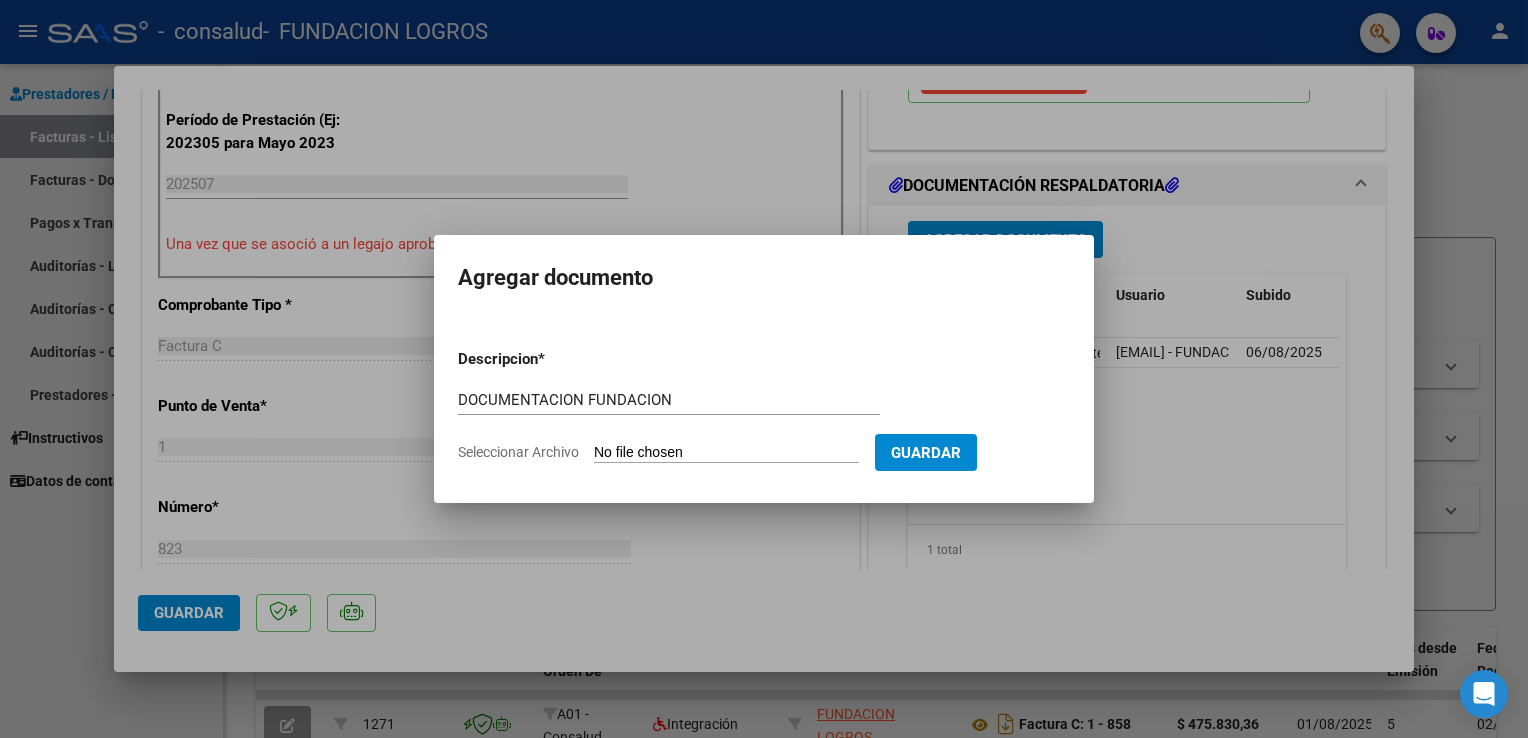 click on "Seleccionar Archivo" at bounding box center [726, 453] 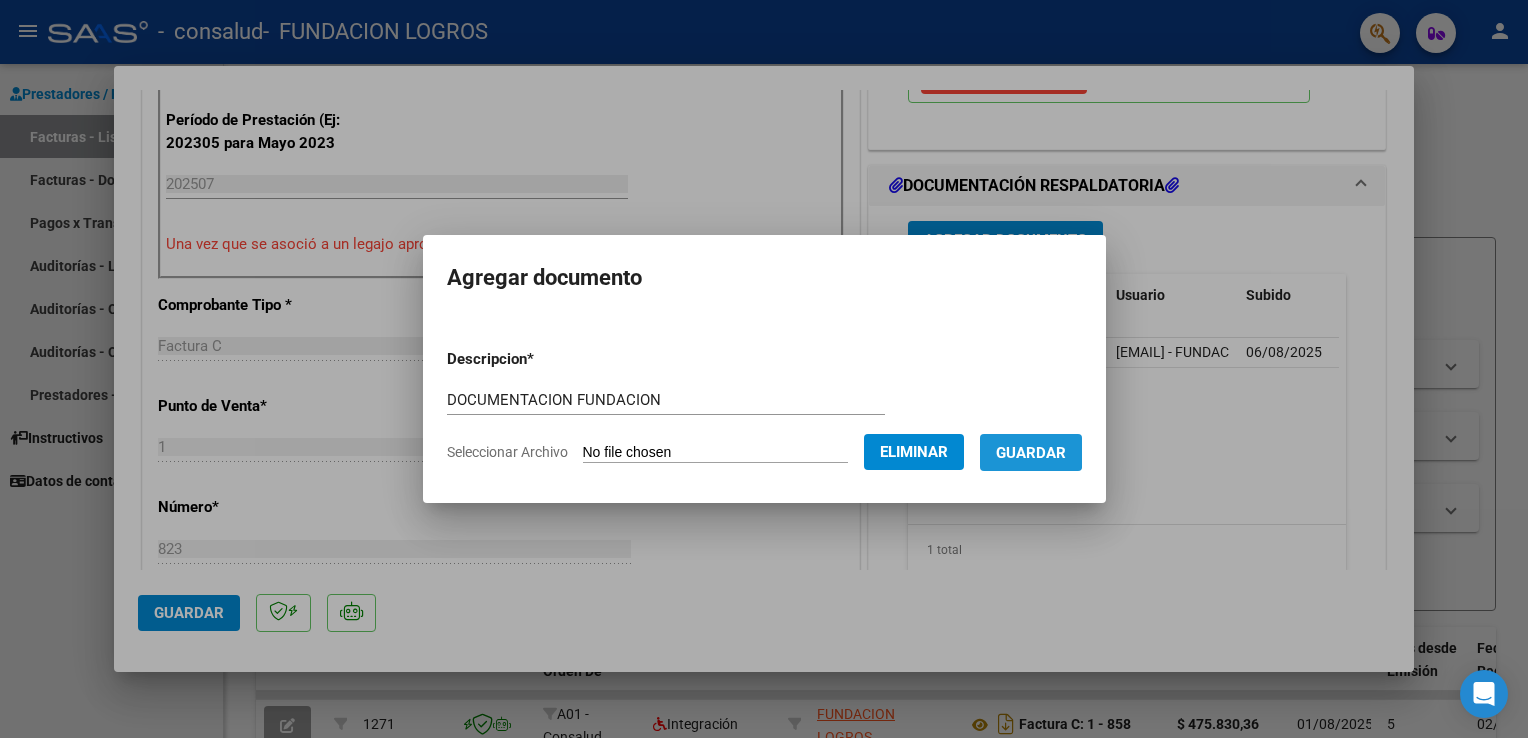 click on "Guardar" at bounding box center [1031, 453] 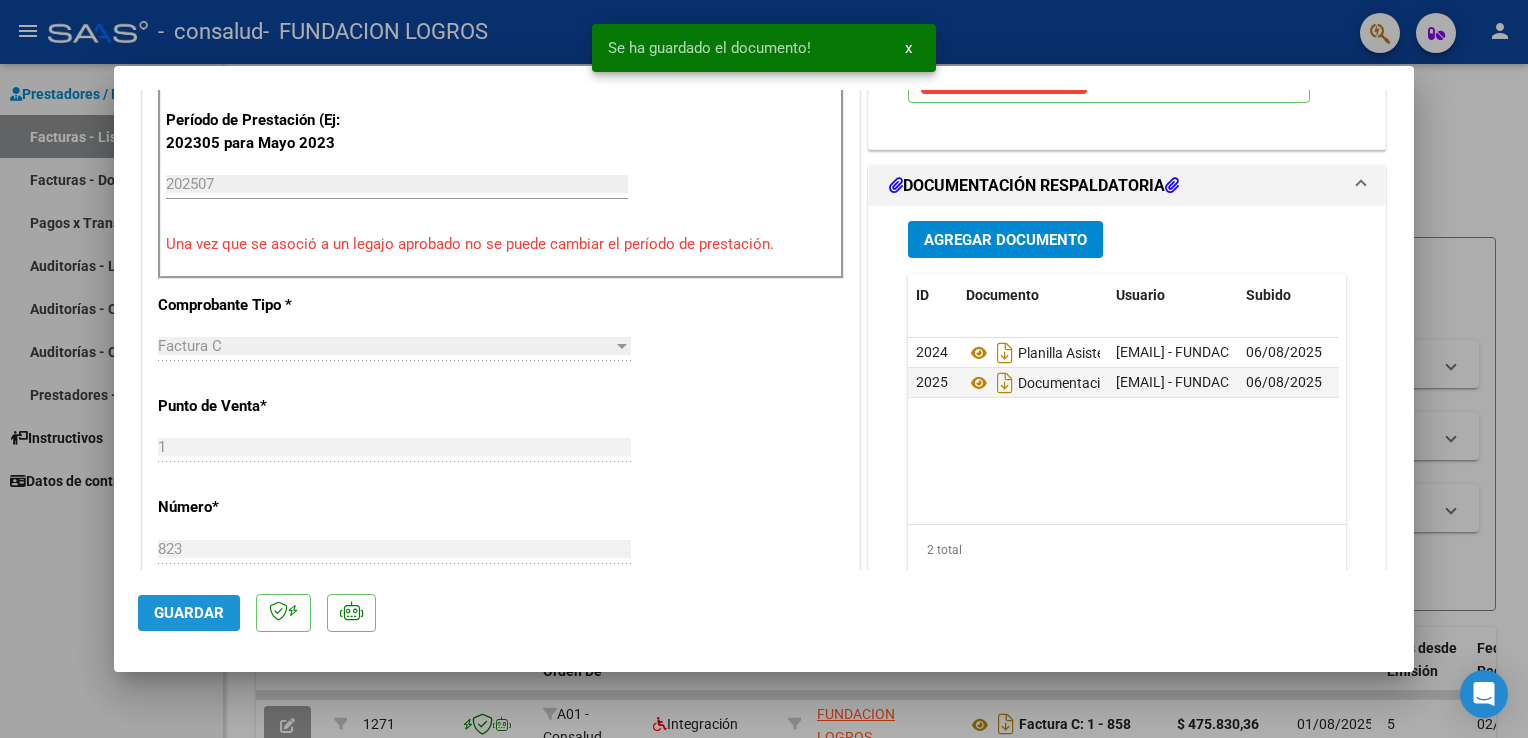 click on "Guardar" 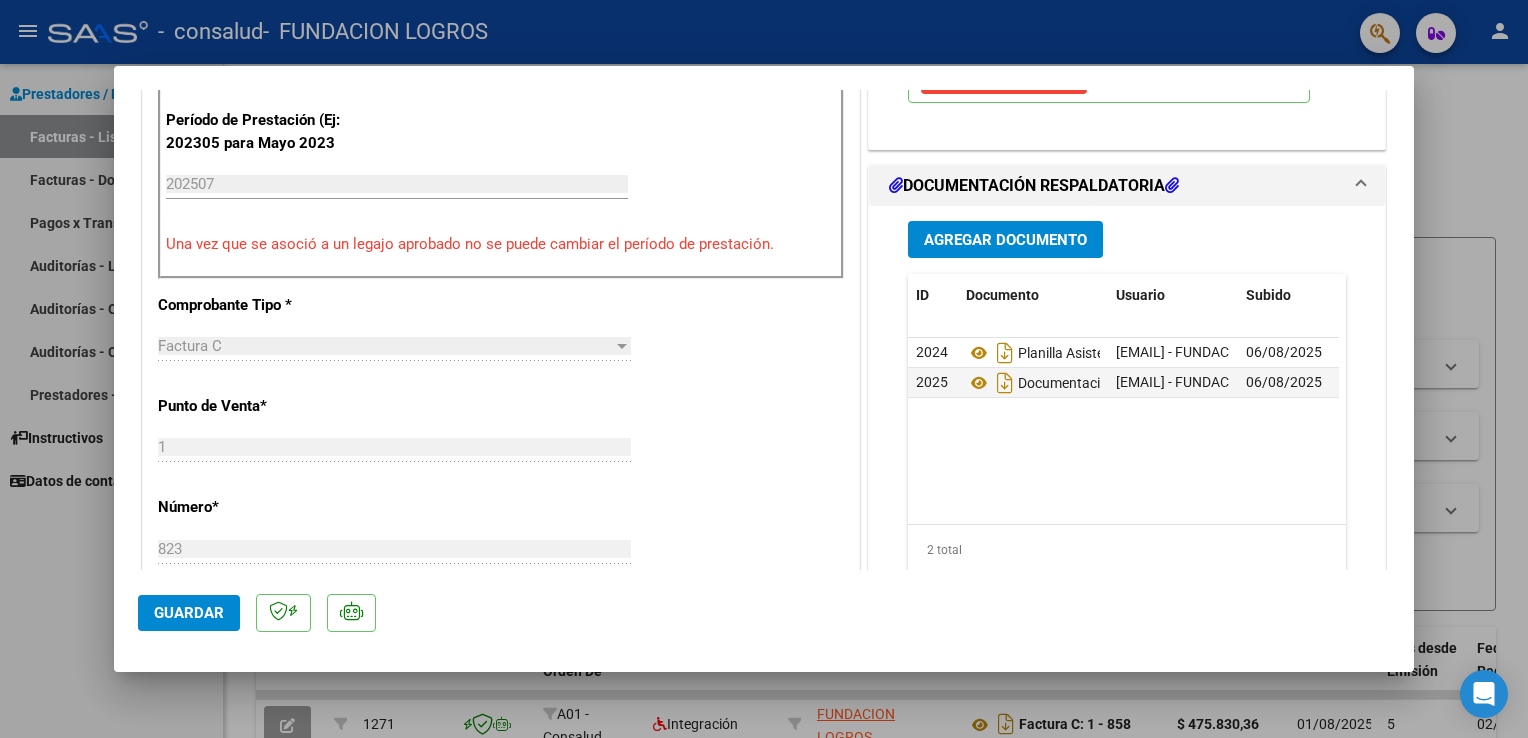 click at bounding box center [764, 369] 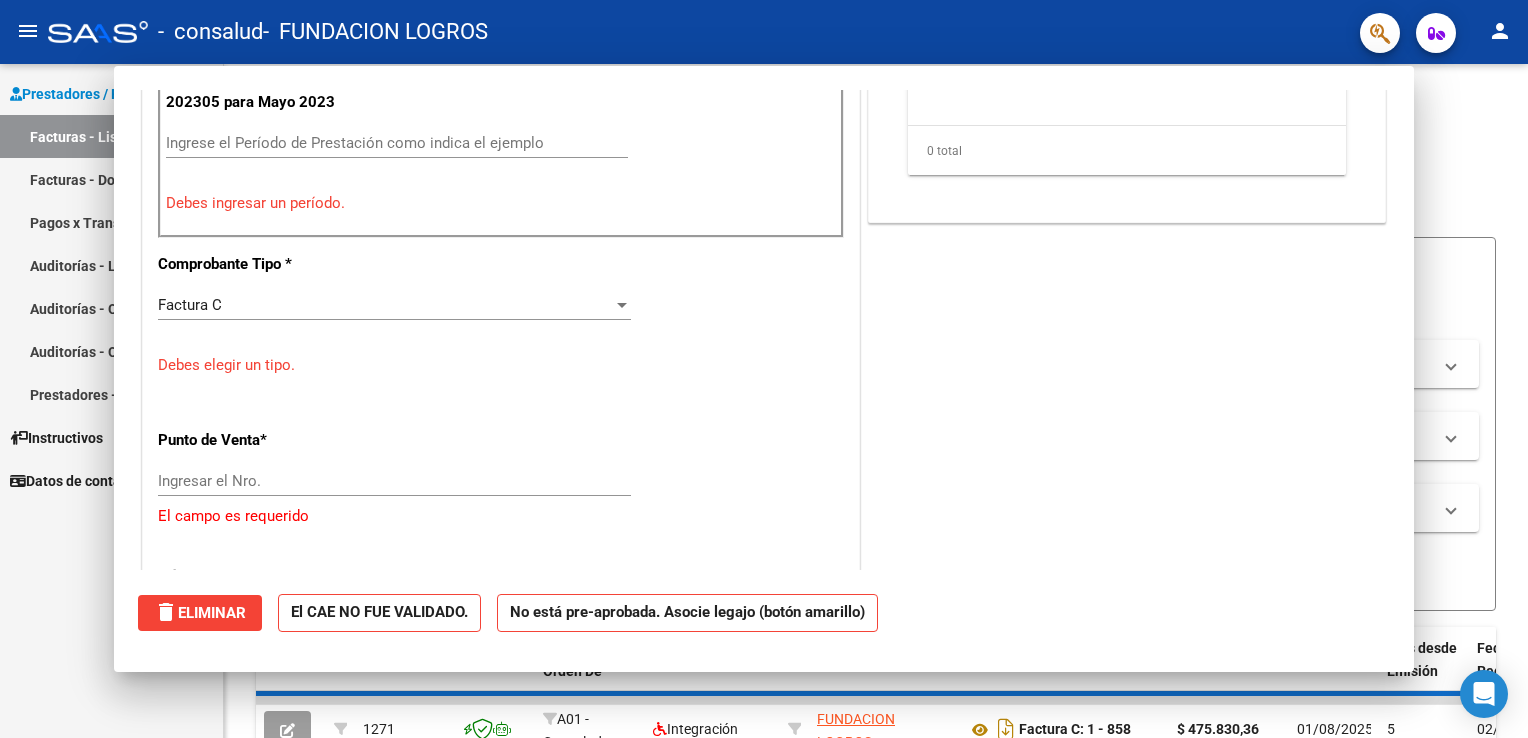 scroll, scrollTop: 0, scrollLeft: 0, axis: both 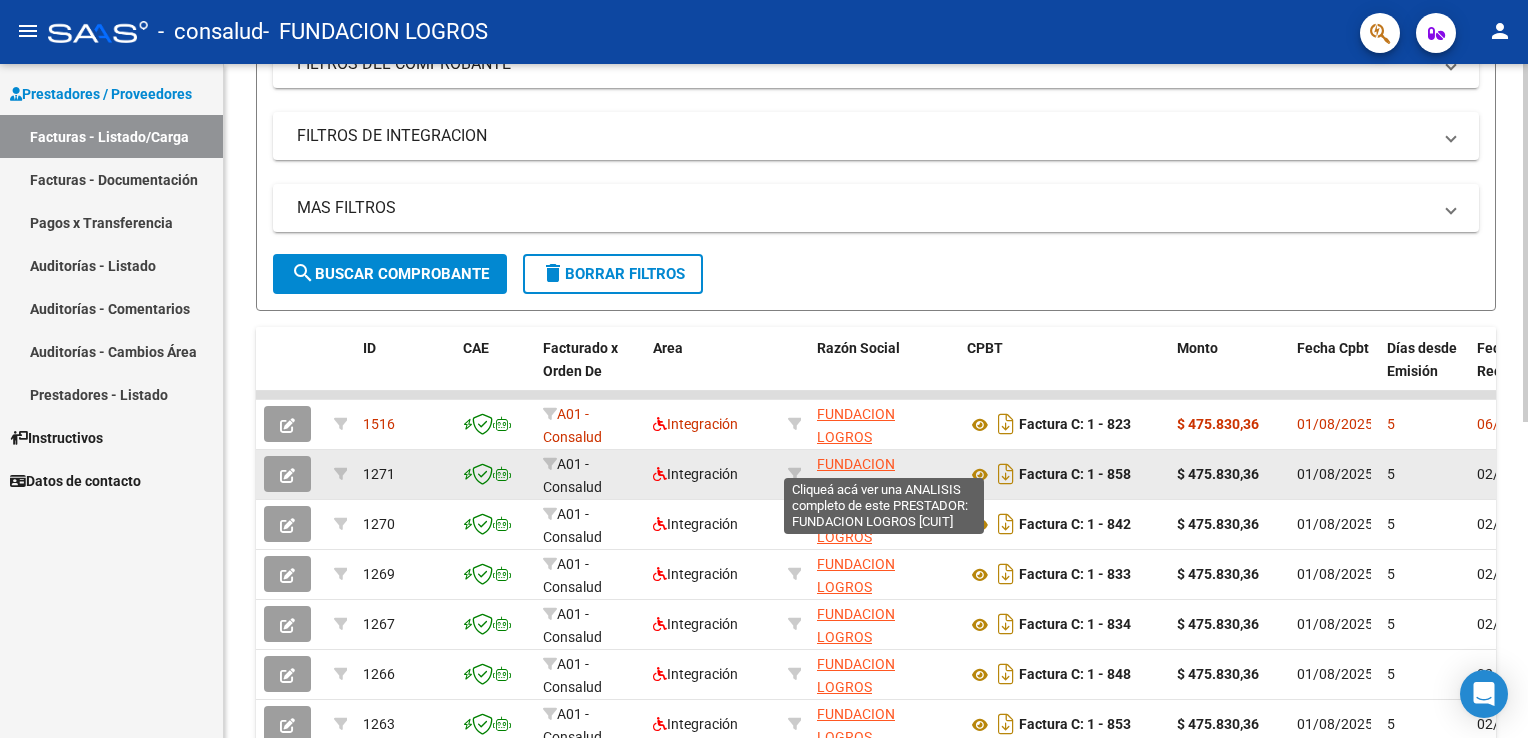 click on "FUNDACION LOGROS" 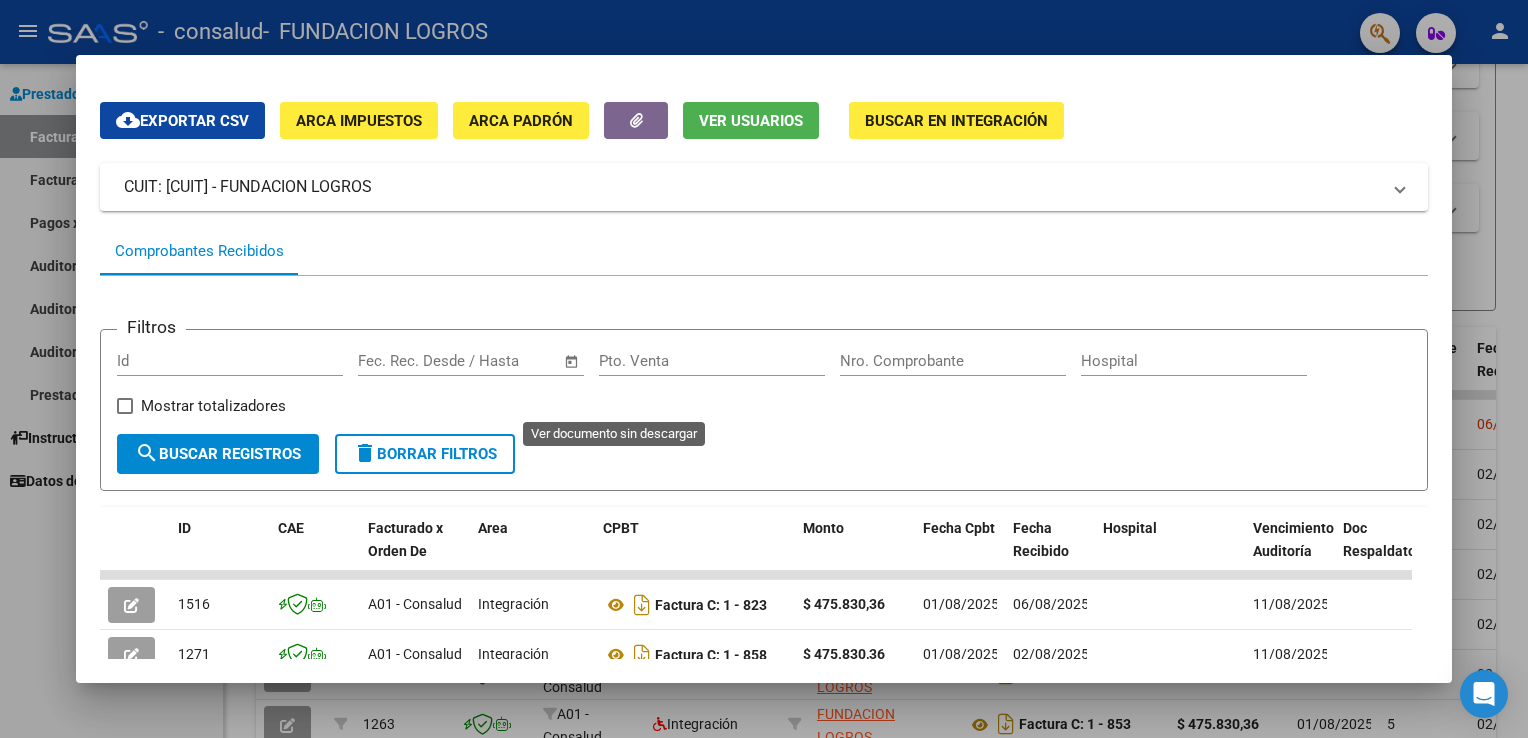 scroll, scrollTop: 0, scrollLeft: 0, axis: both 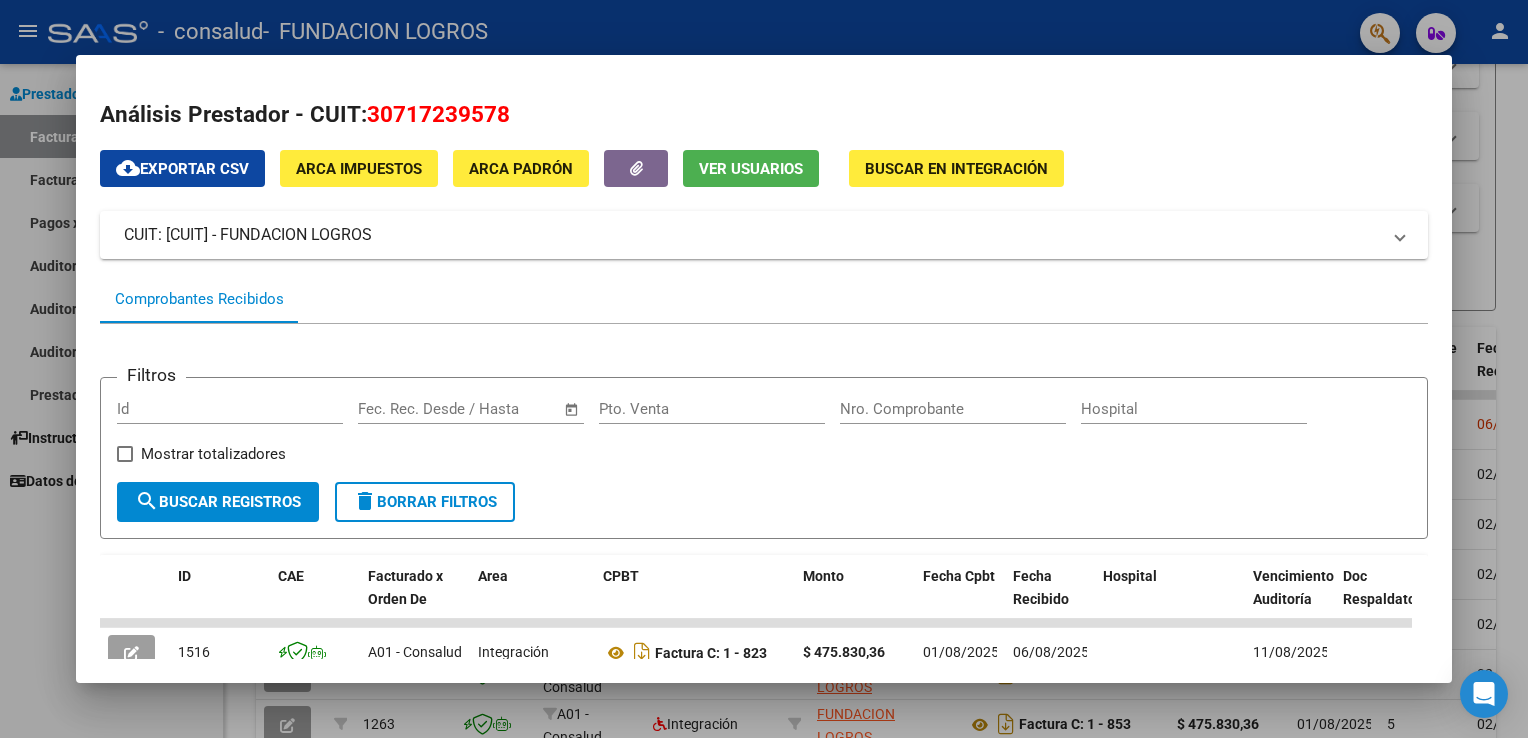 click on "menu - consalud - FUNDACION LOGROS person Prestadores / Proveedores Facturas - Listado/Carga Facturas - Documentacion Pagos x Transferencia Auditorias - Listado Auditorias - Comentarios Auditorias - Cambios Area Prestadores - Listado Instructivos Datos de contacto Video tutorial PRESTADORES -> Listado de CPBTs Emitidos por Prestadores / Proveedores (alt+q) Cargar Comprobante
cloud_download CSV cloud_download EXCEL cloud_download Estandar Descarga Masiva
Filtros Id Area Area Todos Confirmado Mostrar totalizadores FILTROS DEL COMPROBANTE Comprobante Tipo Comprobante Tipo Start date – End date Fec. Comprobante Desde / Hasta Dias Emision Desde(cant. dias) Dias Emision Hasta(cant. dias) CUIT / Razon Social Pto. Venta Nro. Comprobante Codigo SSS CAE Valido CAE Valido Todos Cargado Modulo Hosp. Todos Tiene facturacion Apocrifa Hospital Refes FILTROS DE INTEGRACION Periodo De Prestacion Campos del Archivo de Rendicion Devuelto x SSS (dr_envio) –" at bounding box center (764, 369) 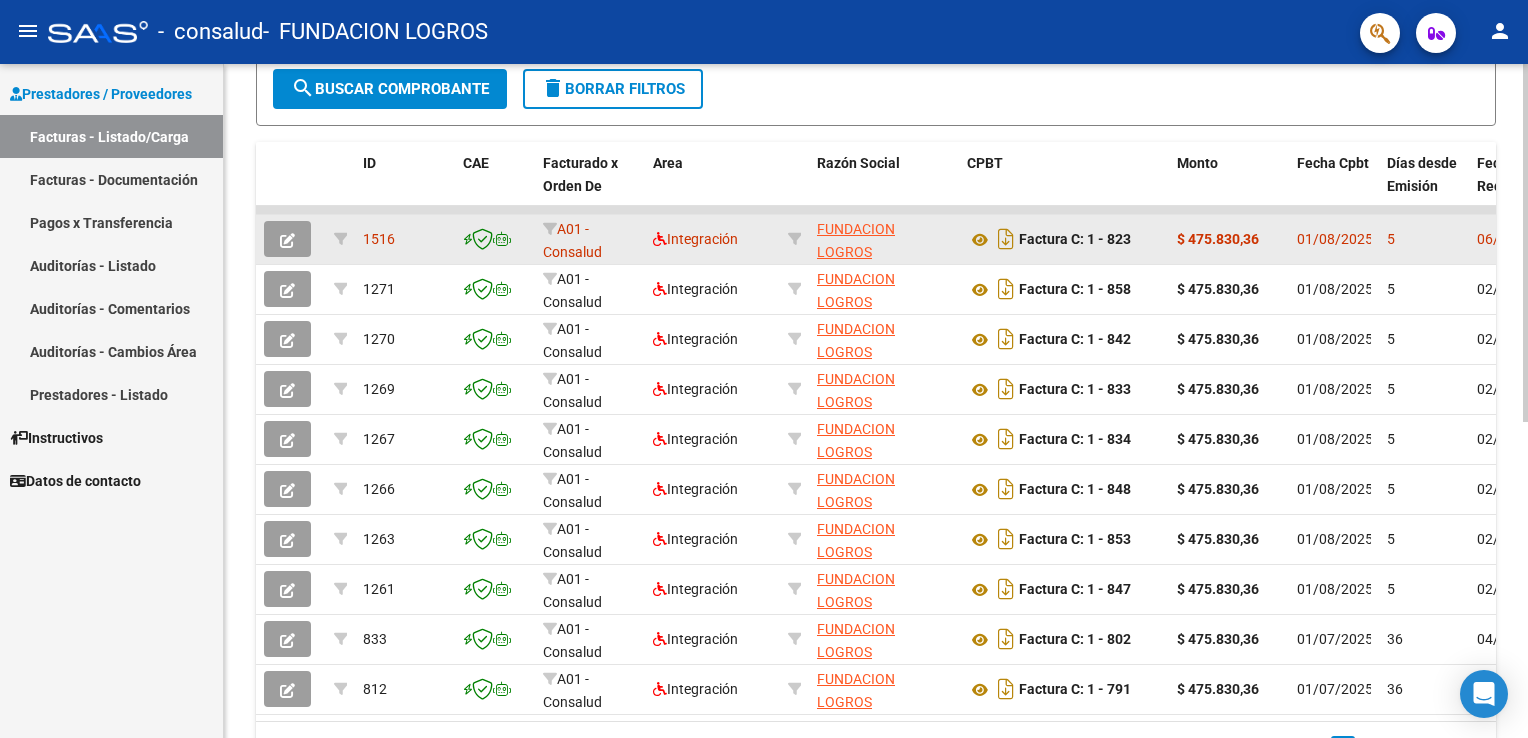 scroll, scrollTop: 500, scrollLeft: 0, axis: vertical 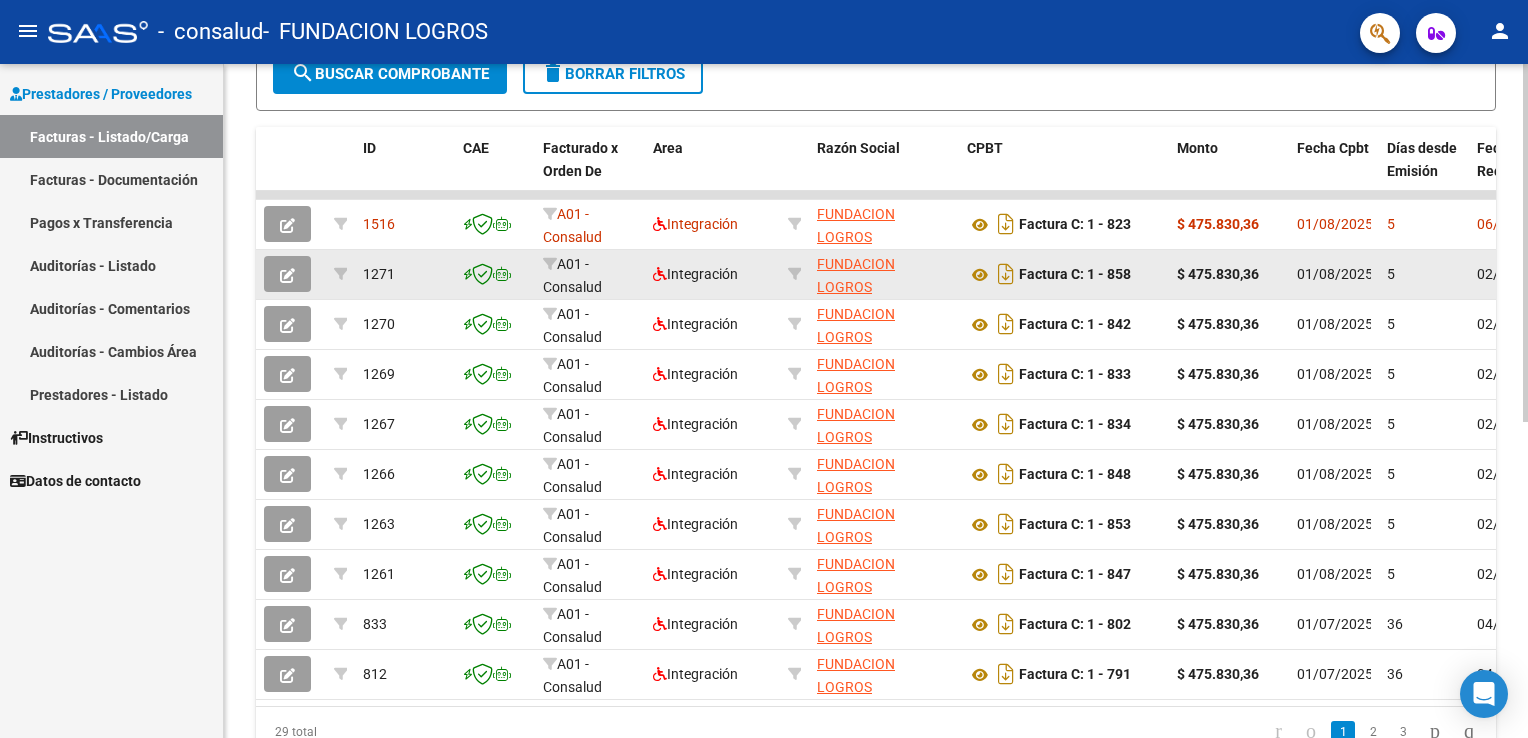 click 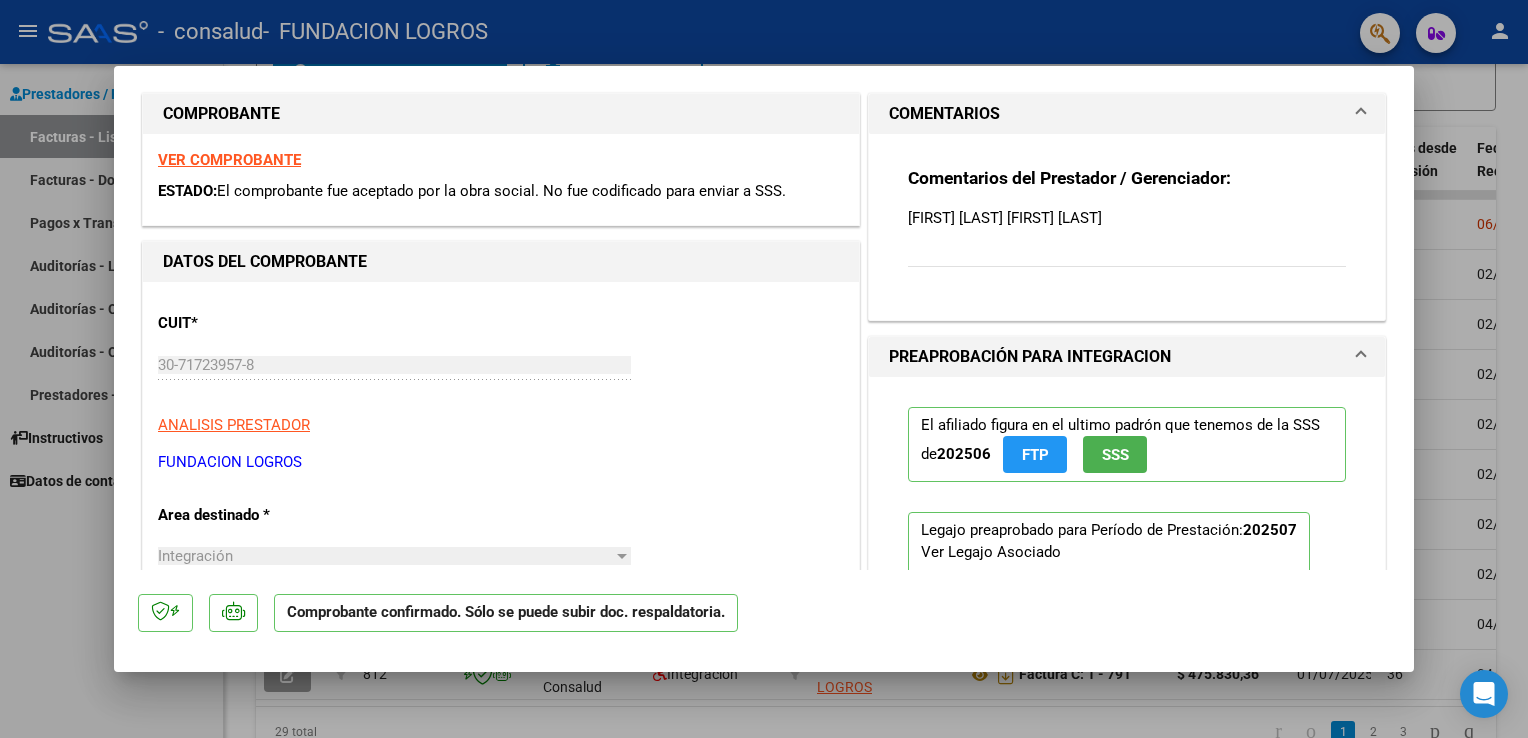 scroll, scrollTop: 0, scrollLeft: 0, axis: both 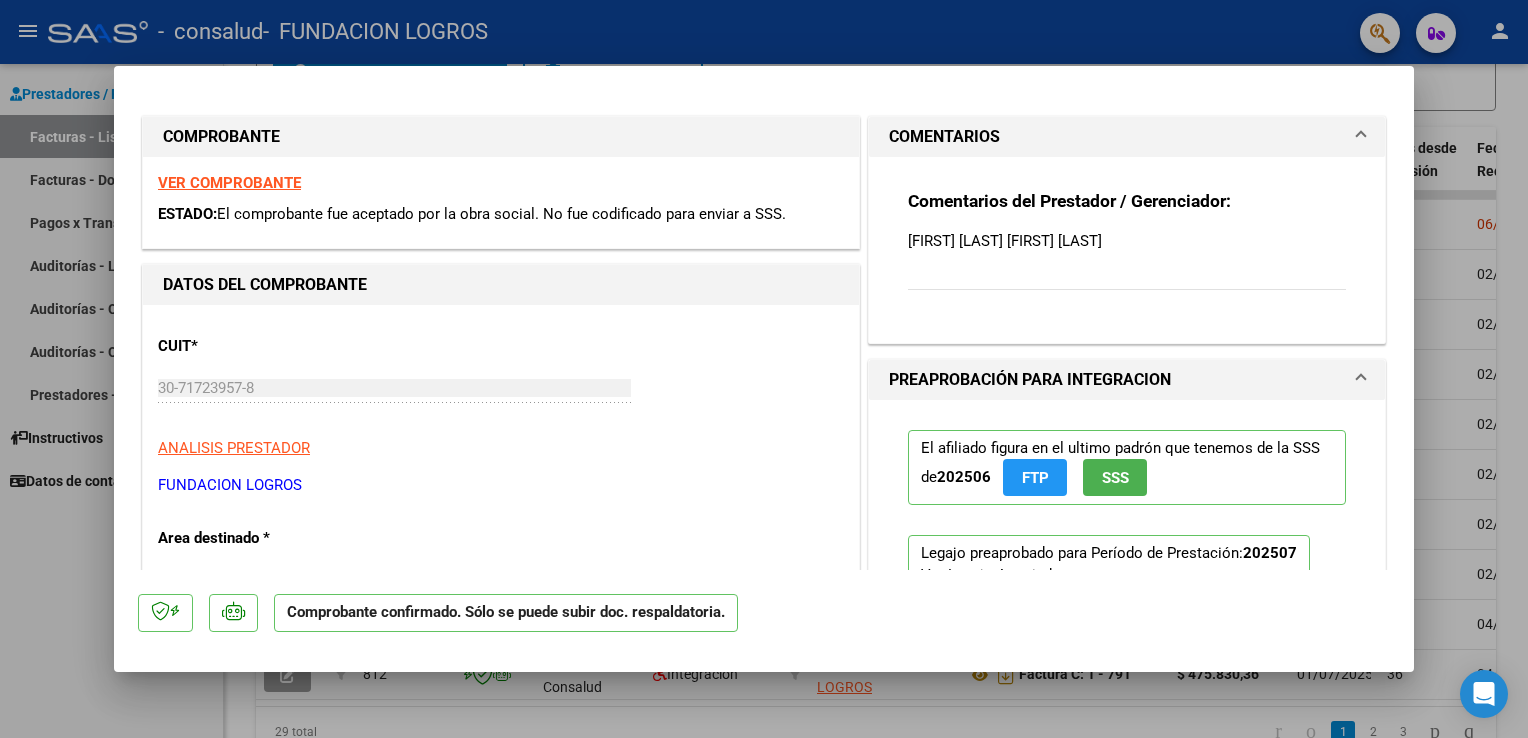 click at bounding box center [764, 369] 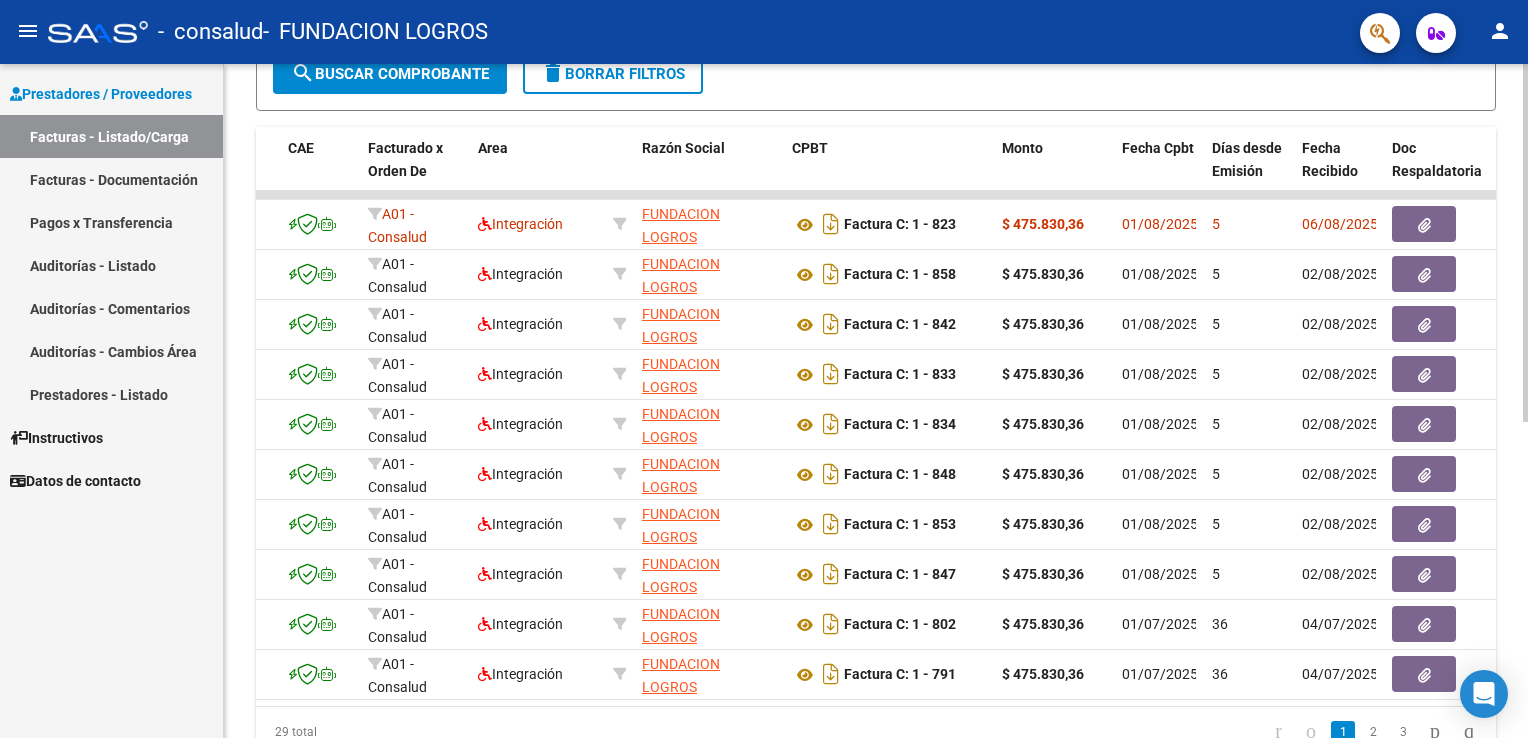 scroll, scrollTop: 0, scrollLeft: 0, axis: both 